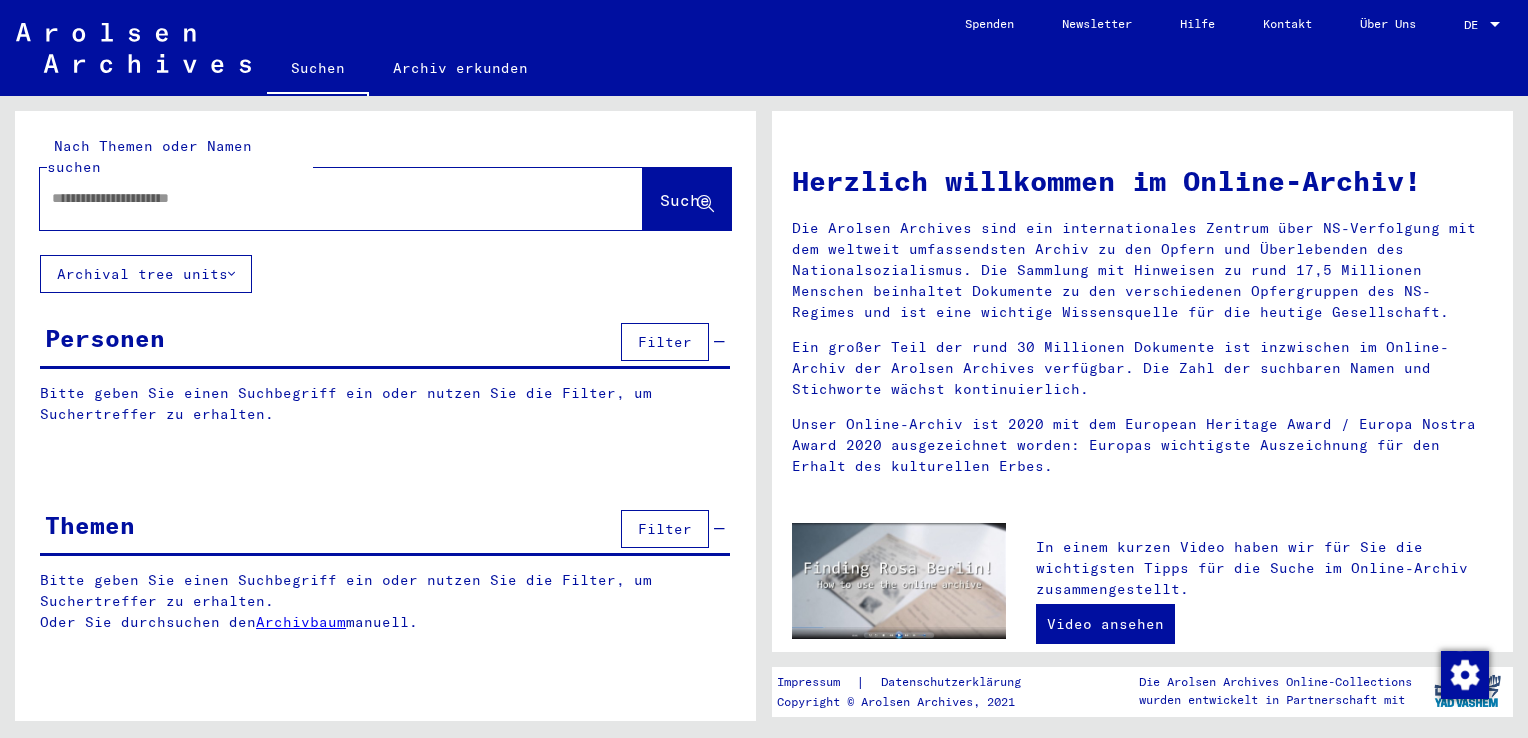 scroll, scrollTop: 0, scrollLeft: 0, axis: both 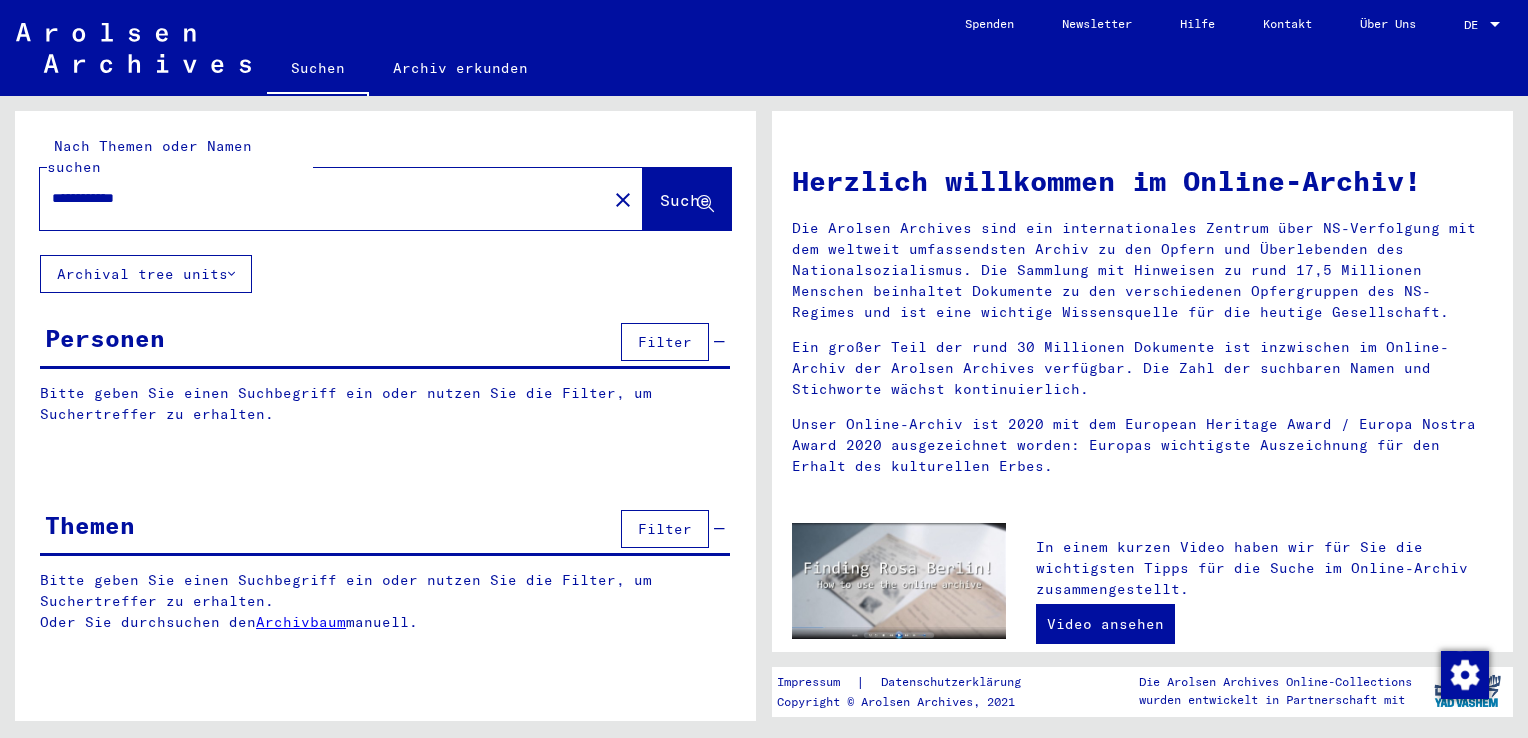 type on "**********" 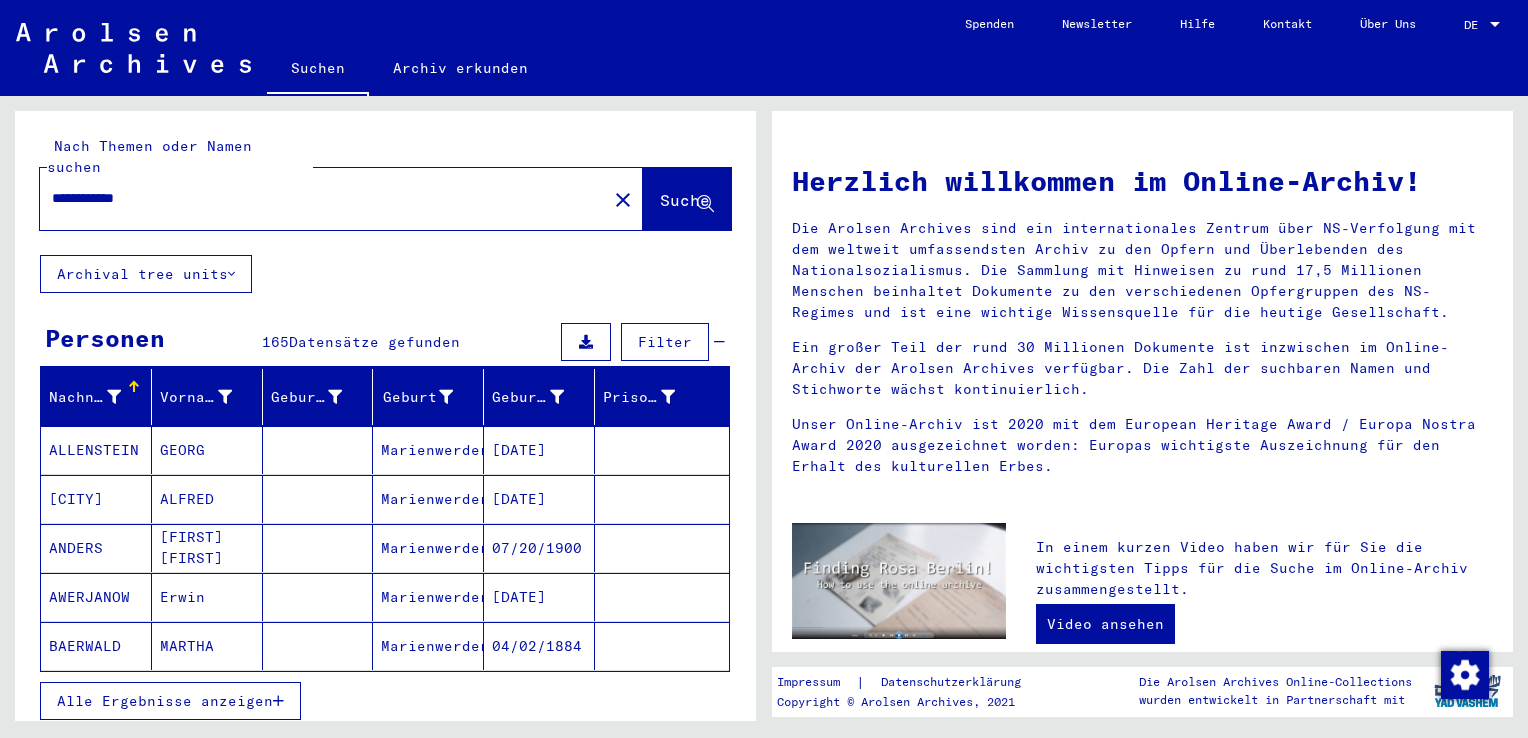 click on "Alle Ergebnisse anzeigen" at bounding box center [165, 701] 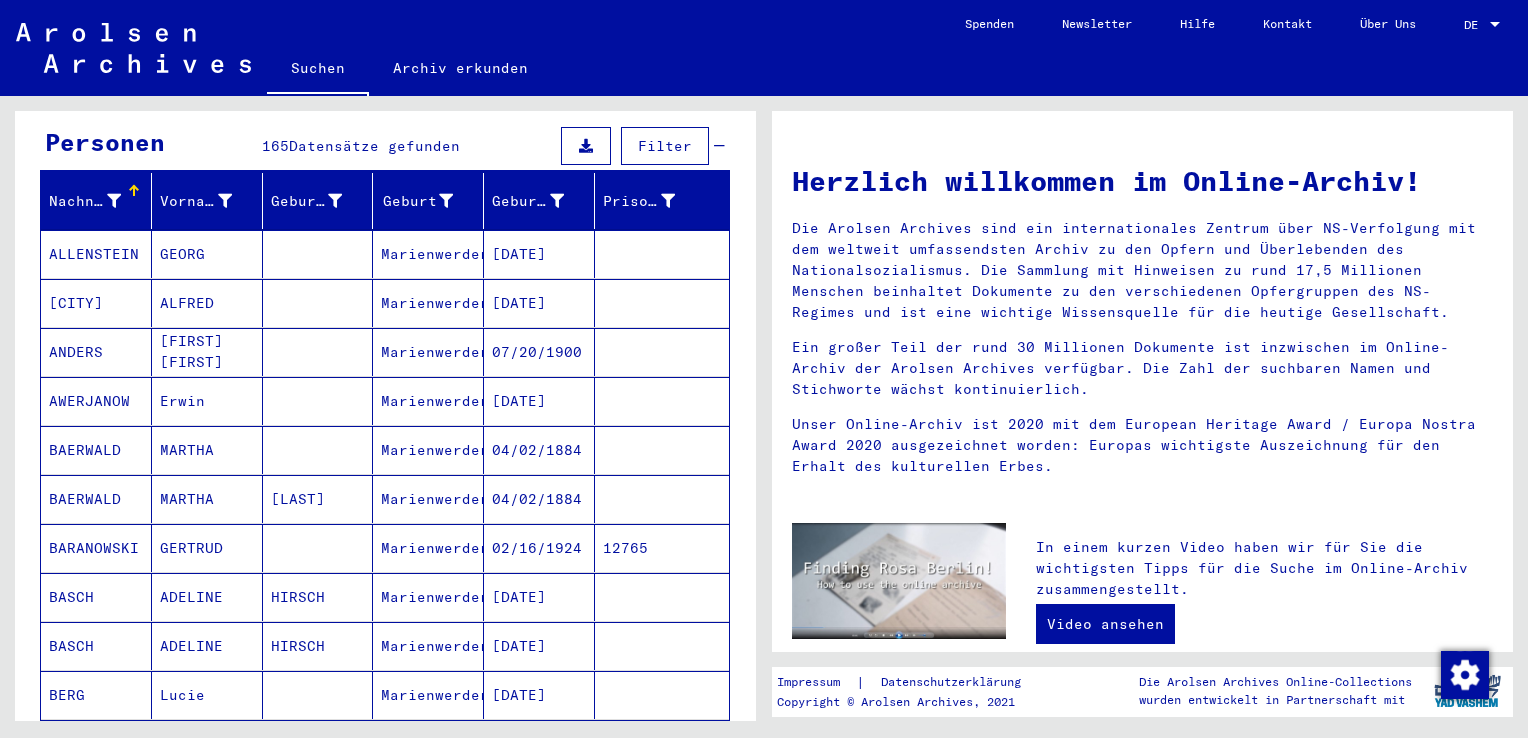 scroll, scrollTop: 200, scrollLeft: 0, axis: vertical 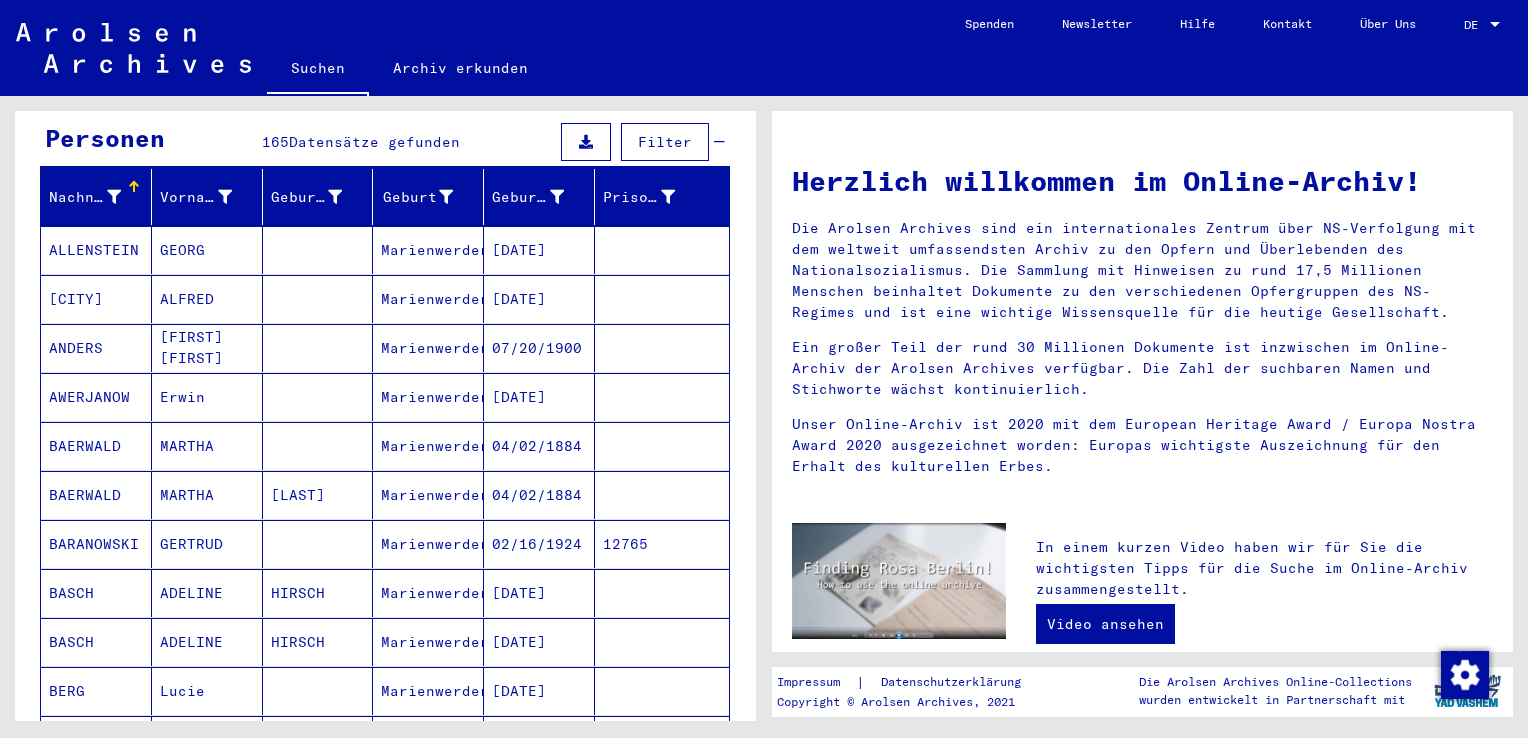click on "[DATE]" at bounding box center (539, 299) 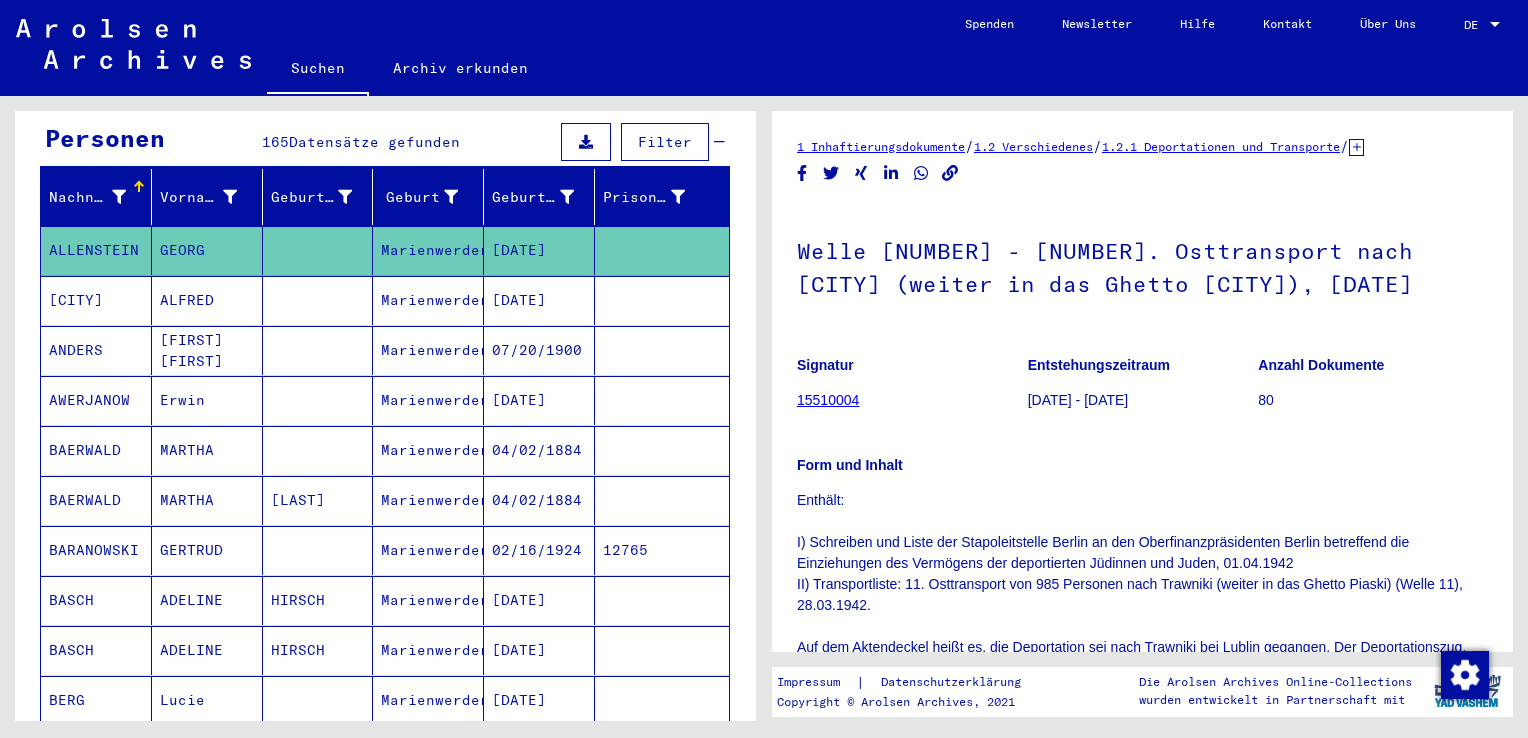 click on "[DATE]" at bounding box center [539, 350] 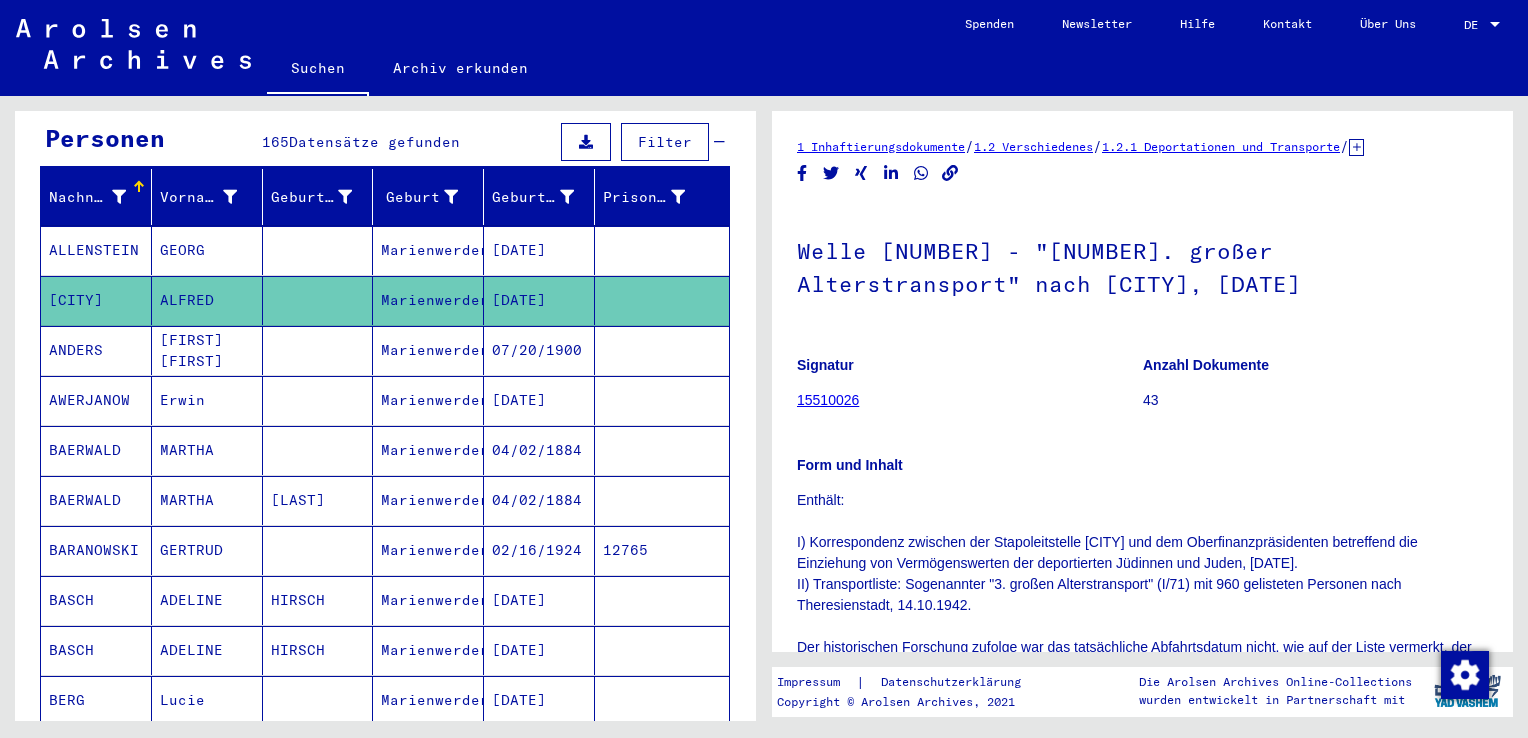 scroll, scrollTop: 0, scrollLeft: 0, axis: both 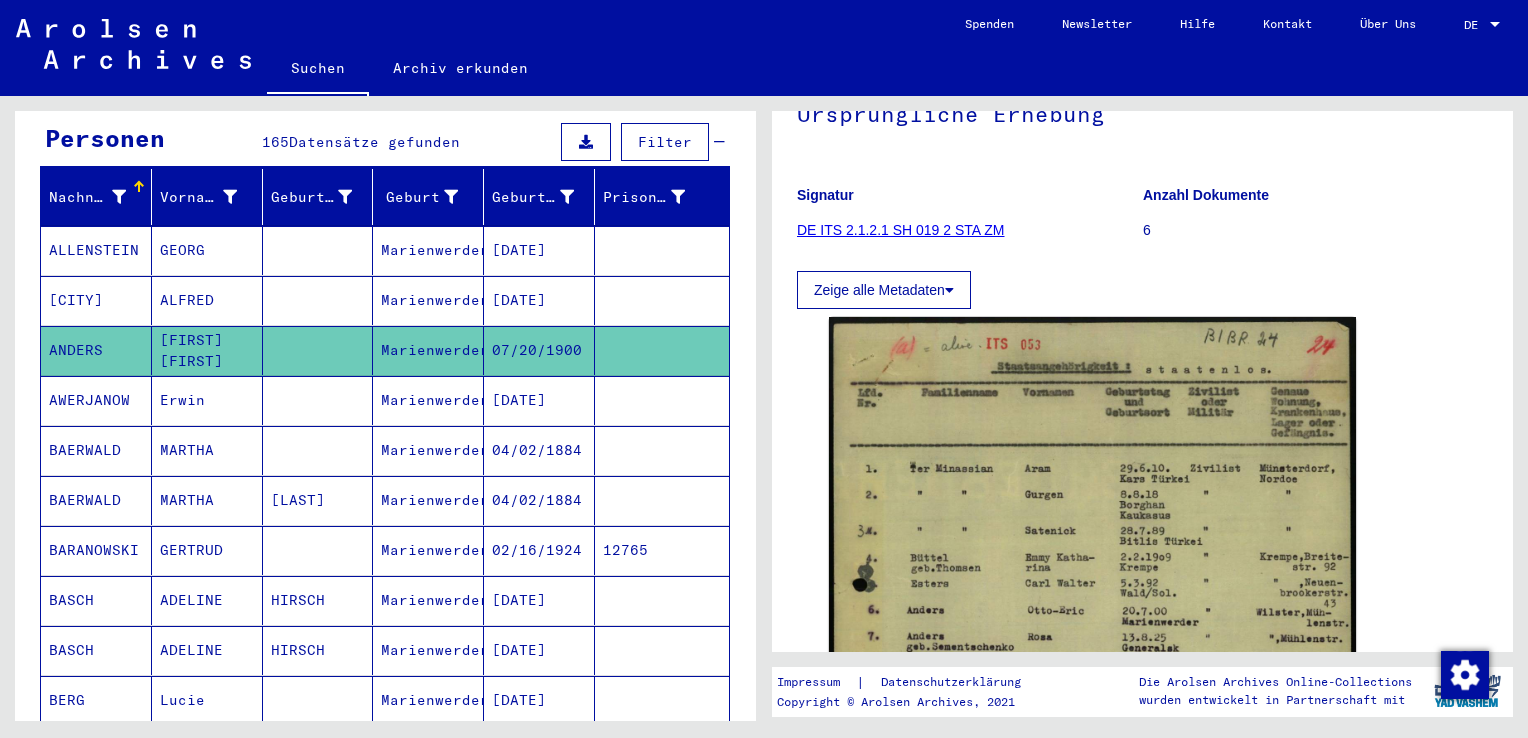 click on "[DATE]" at bounding box center [539, 450] 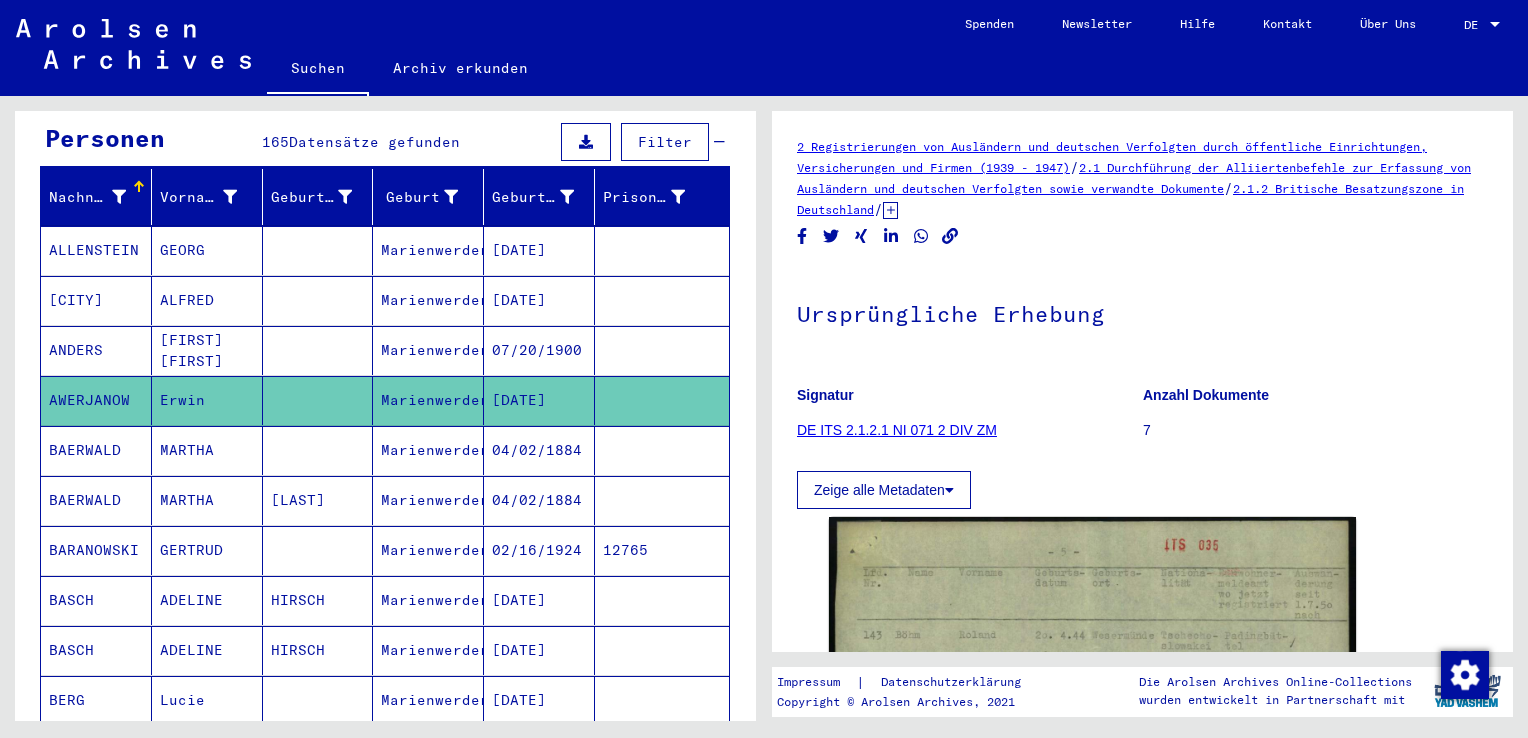 scroll, scrollTop: 0, scrollLeft: 0, axis: both 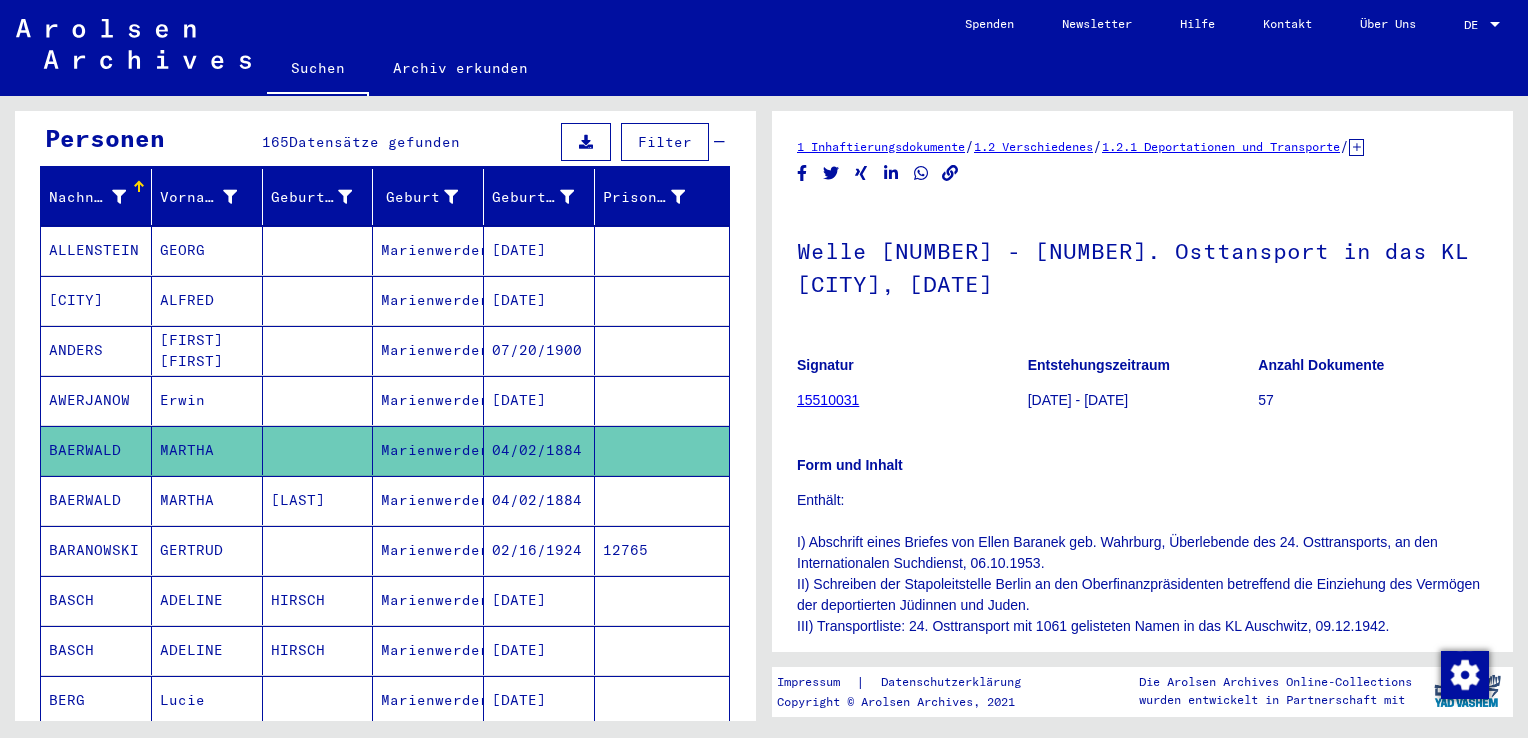 click on "04/02/1884" at bounding box center [539, 550] 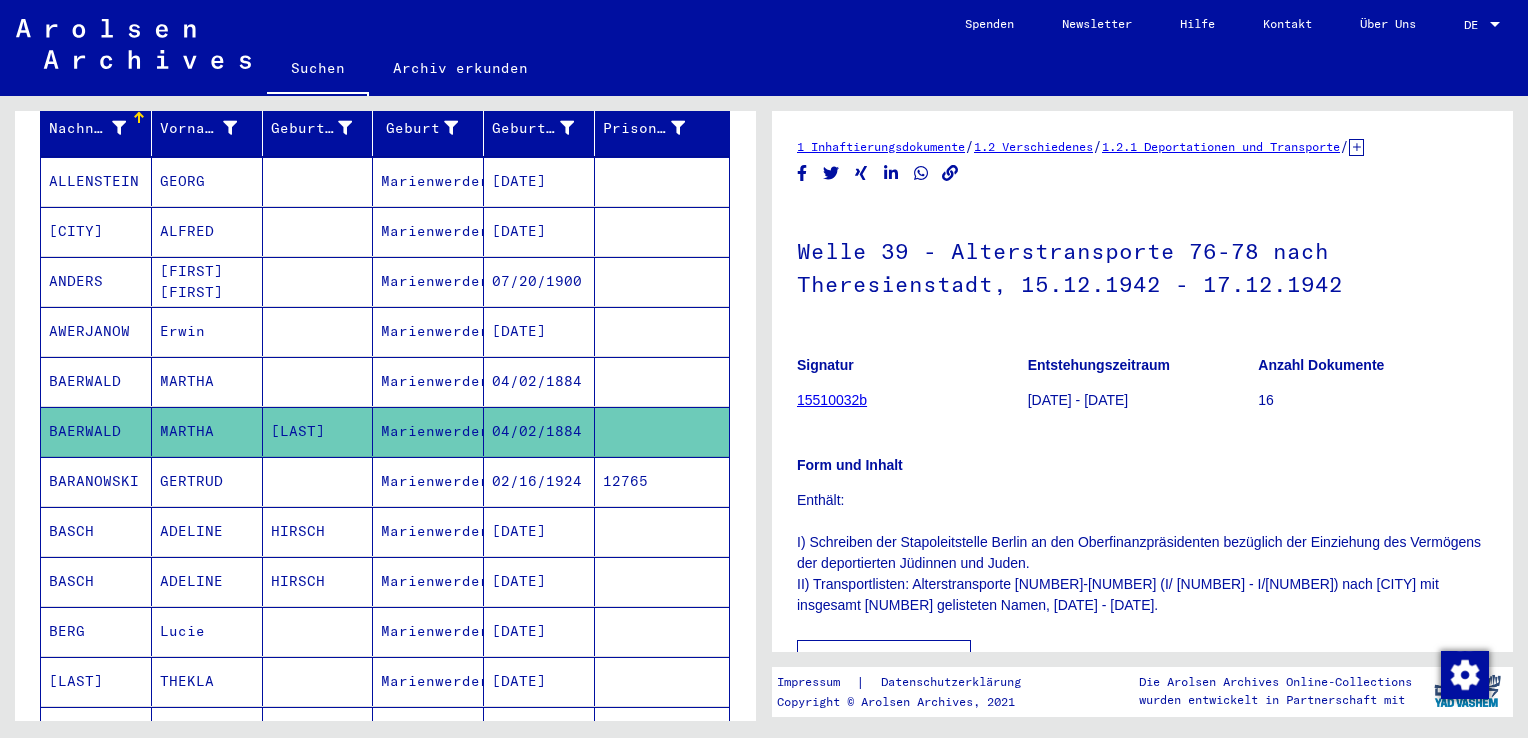 scroll, scrollTop: 400, scrollLeft: 0, axis: vertical 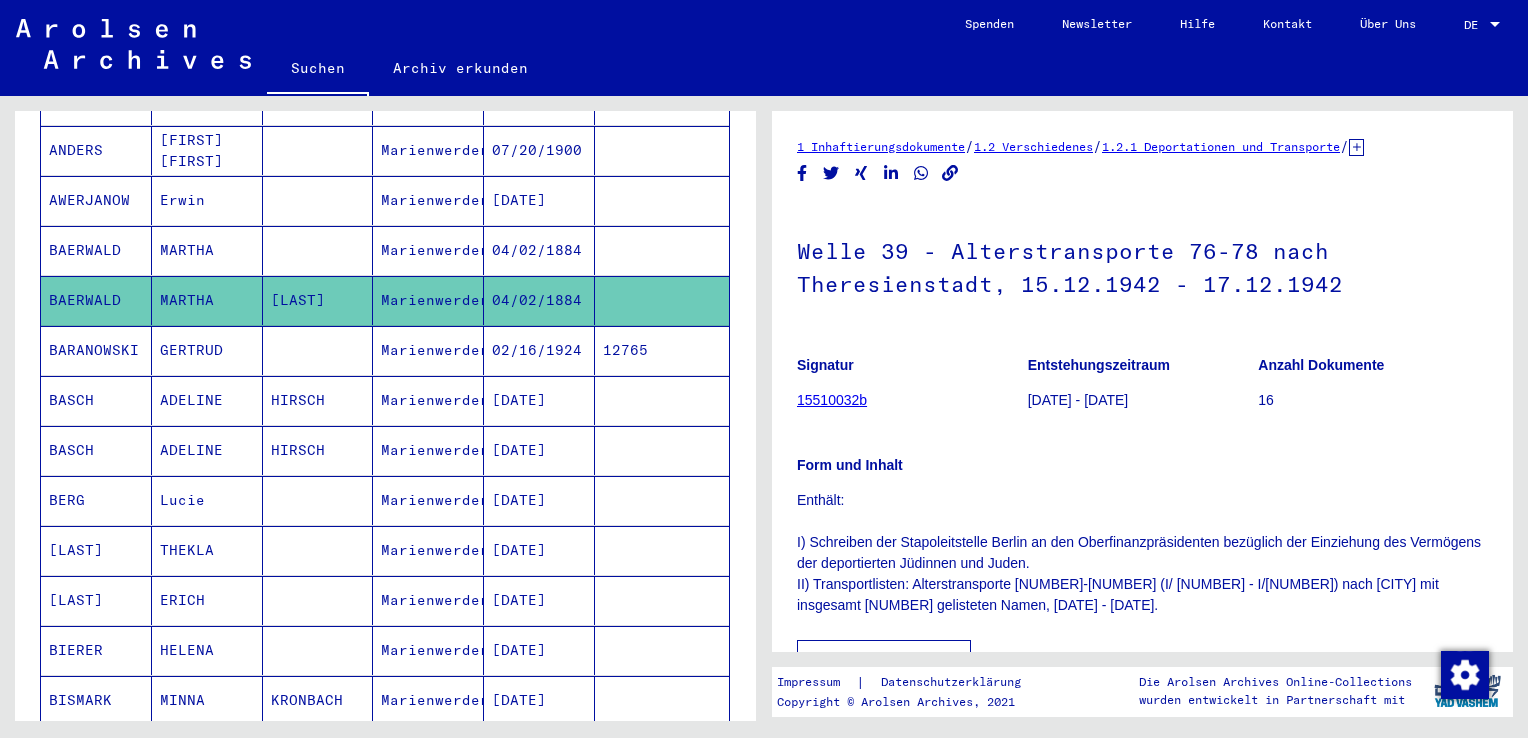 click on "02/16/1924" at bounding box center (539, 400) 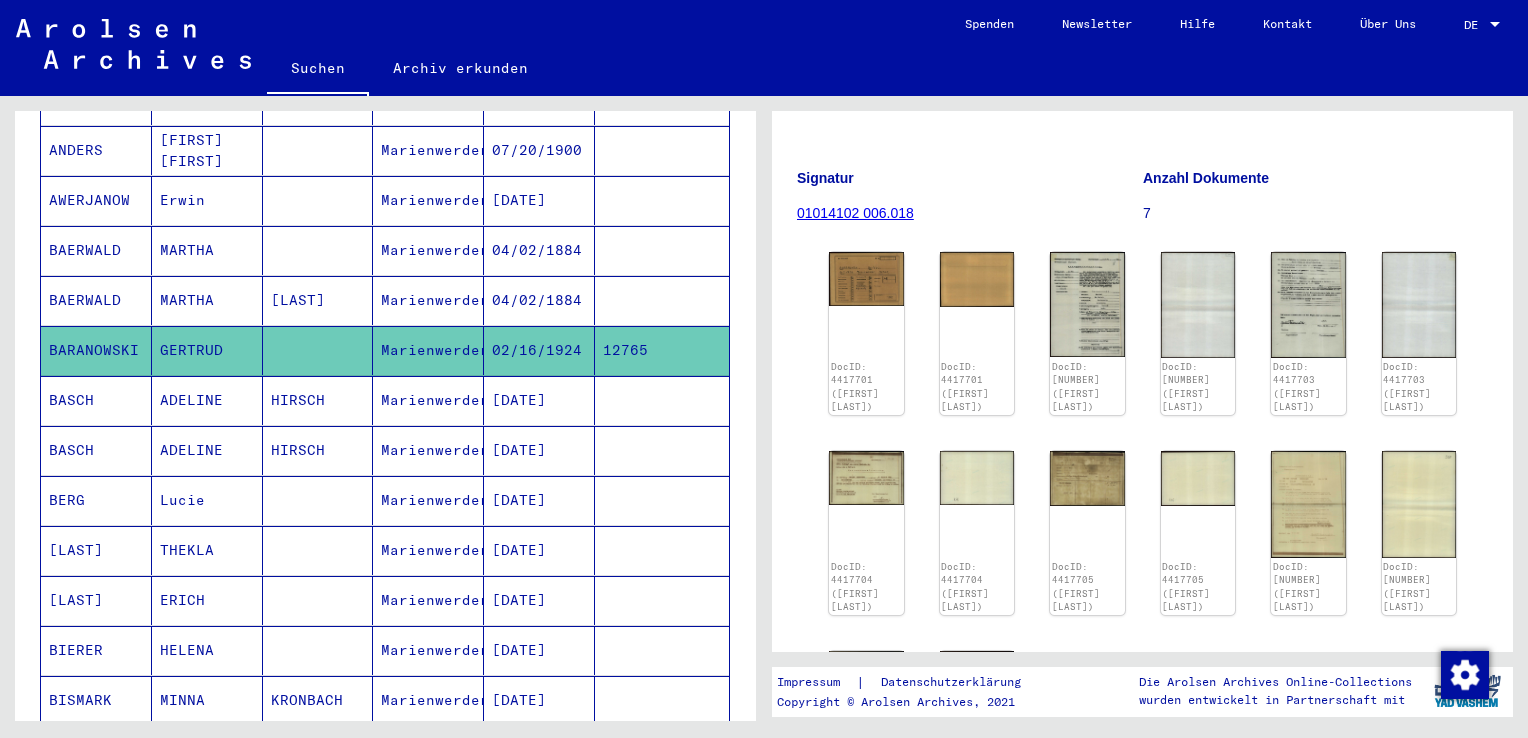 scroll, scrollTop: 200, scrollLeft: 0, axis: vertical 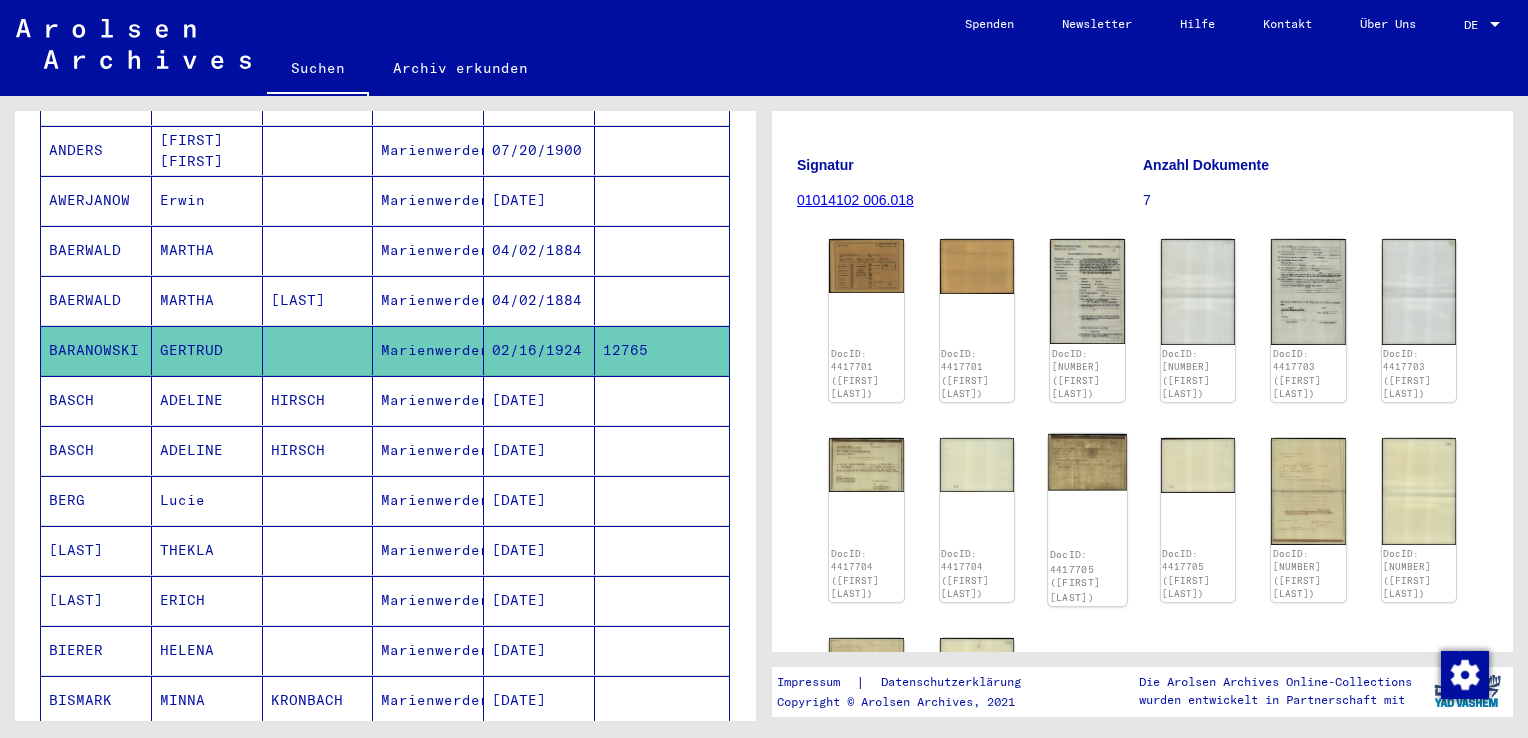 click 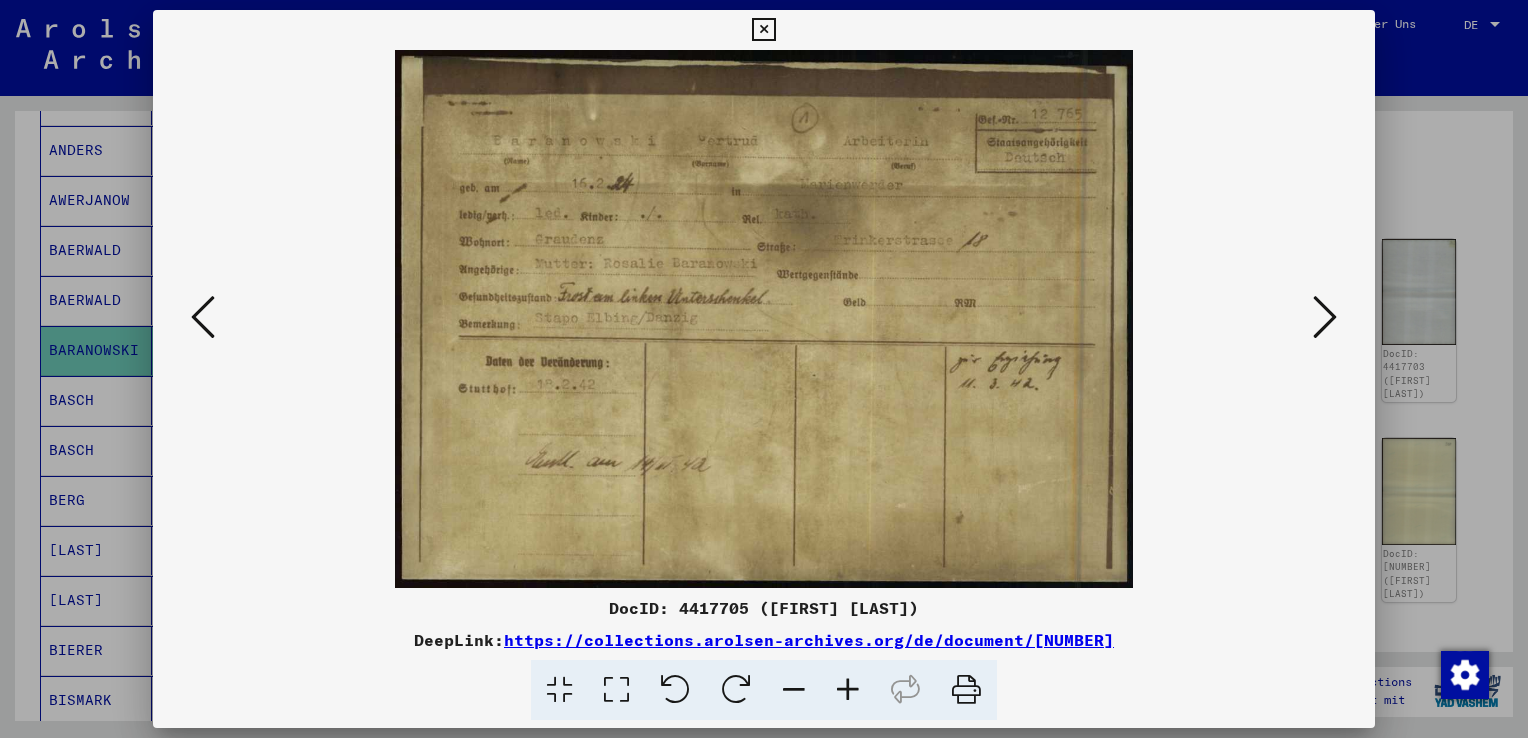click at bounding box center (764, 369) 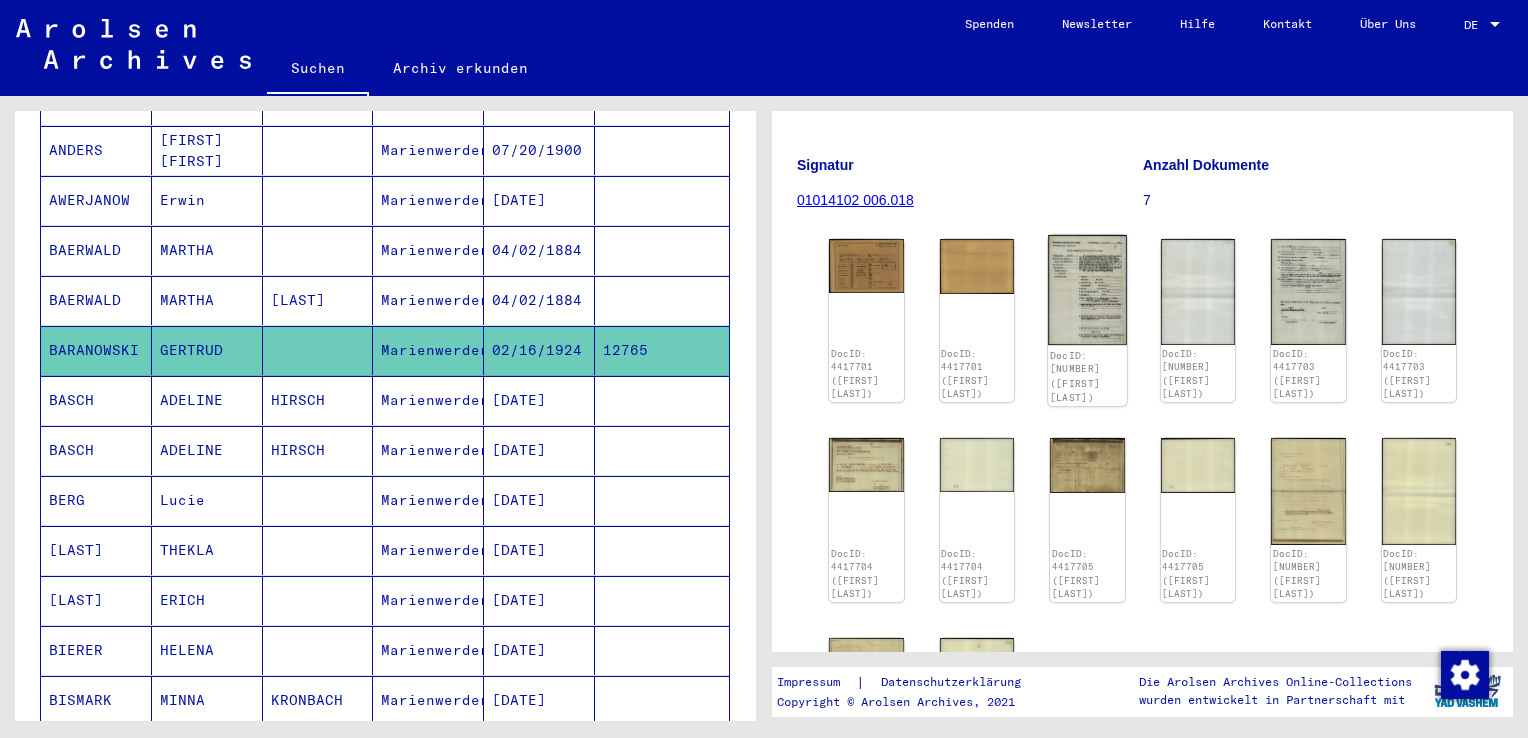 click 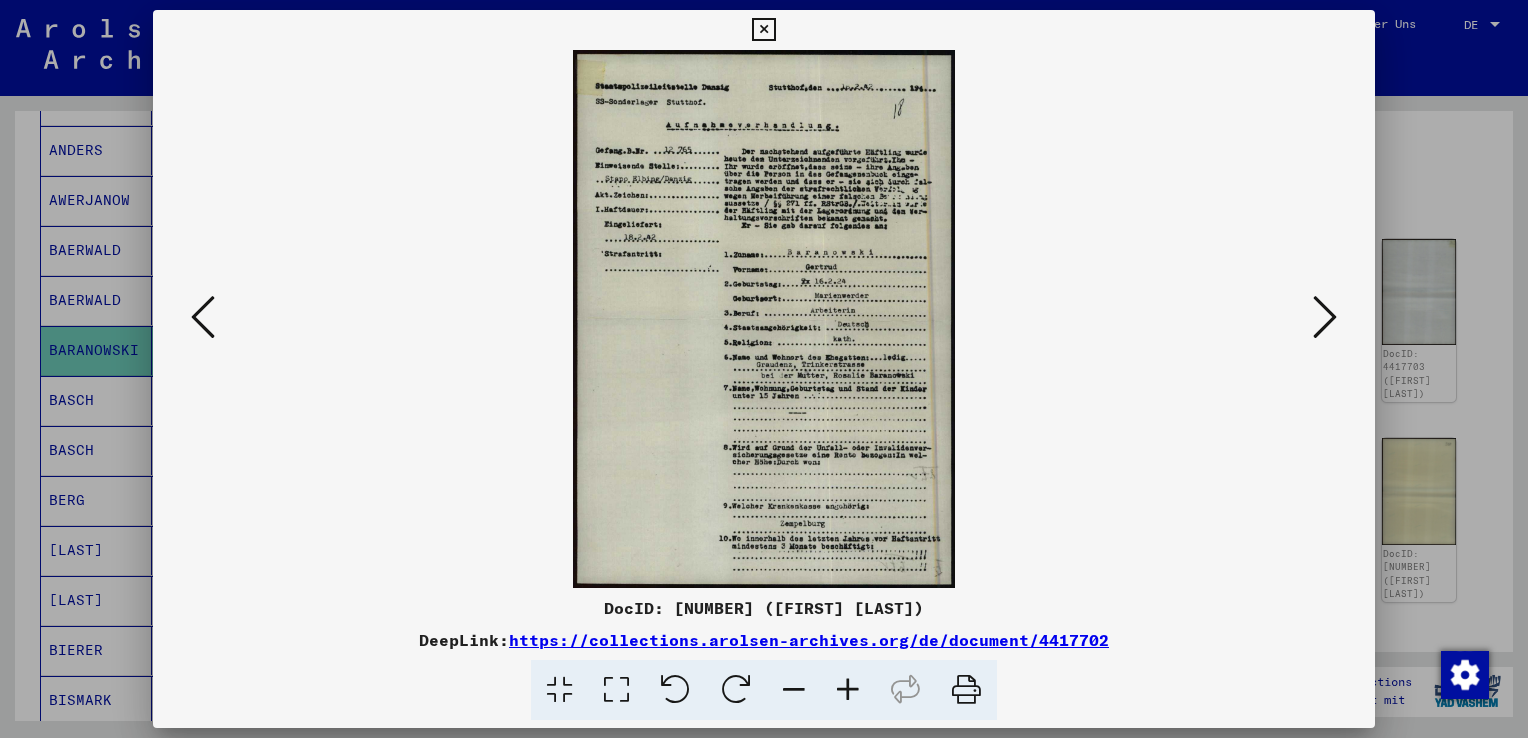 click at bounding box center [616, 690] 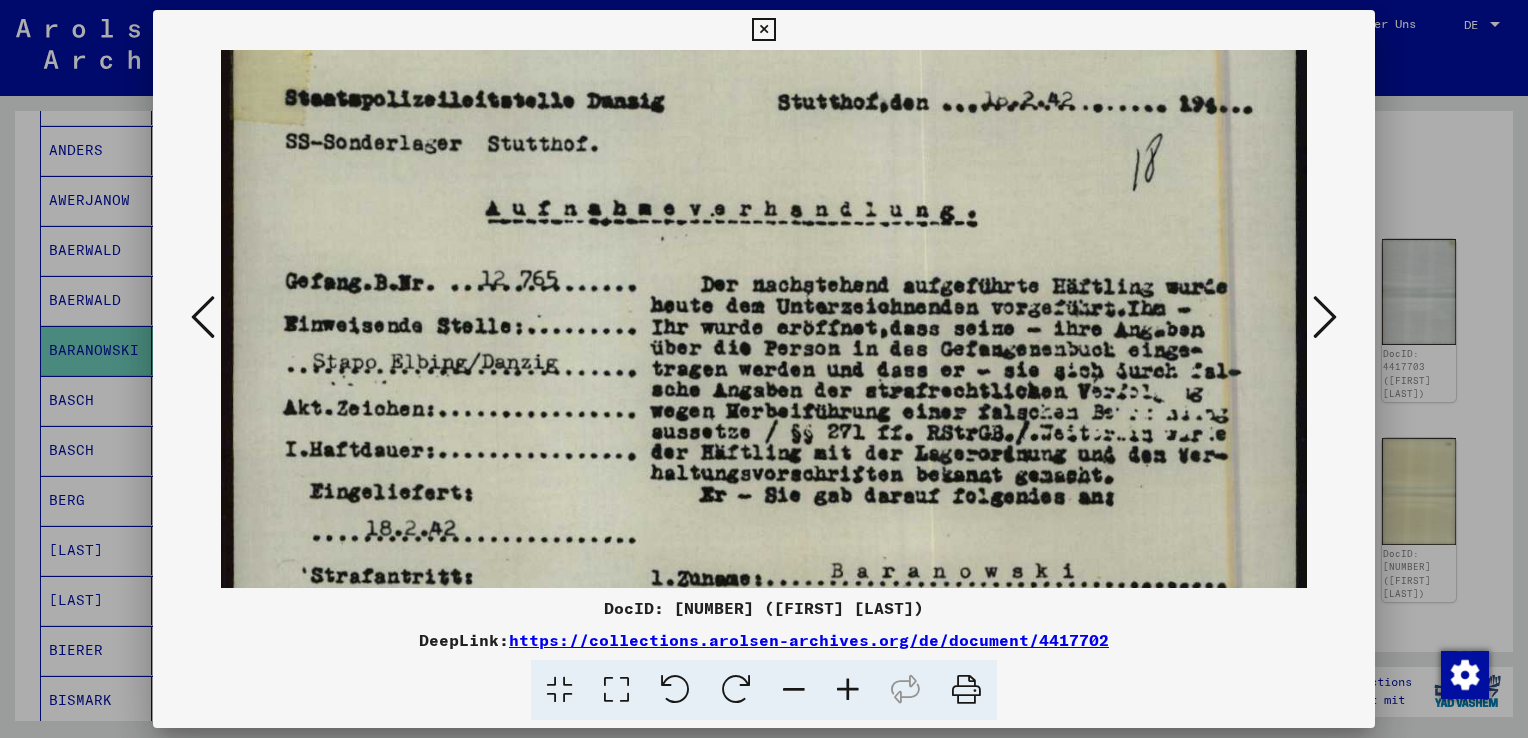 scroll, scrollTop: 336, scrollLeft: 0, axis: vertical 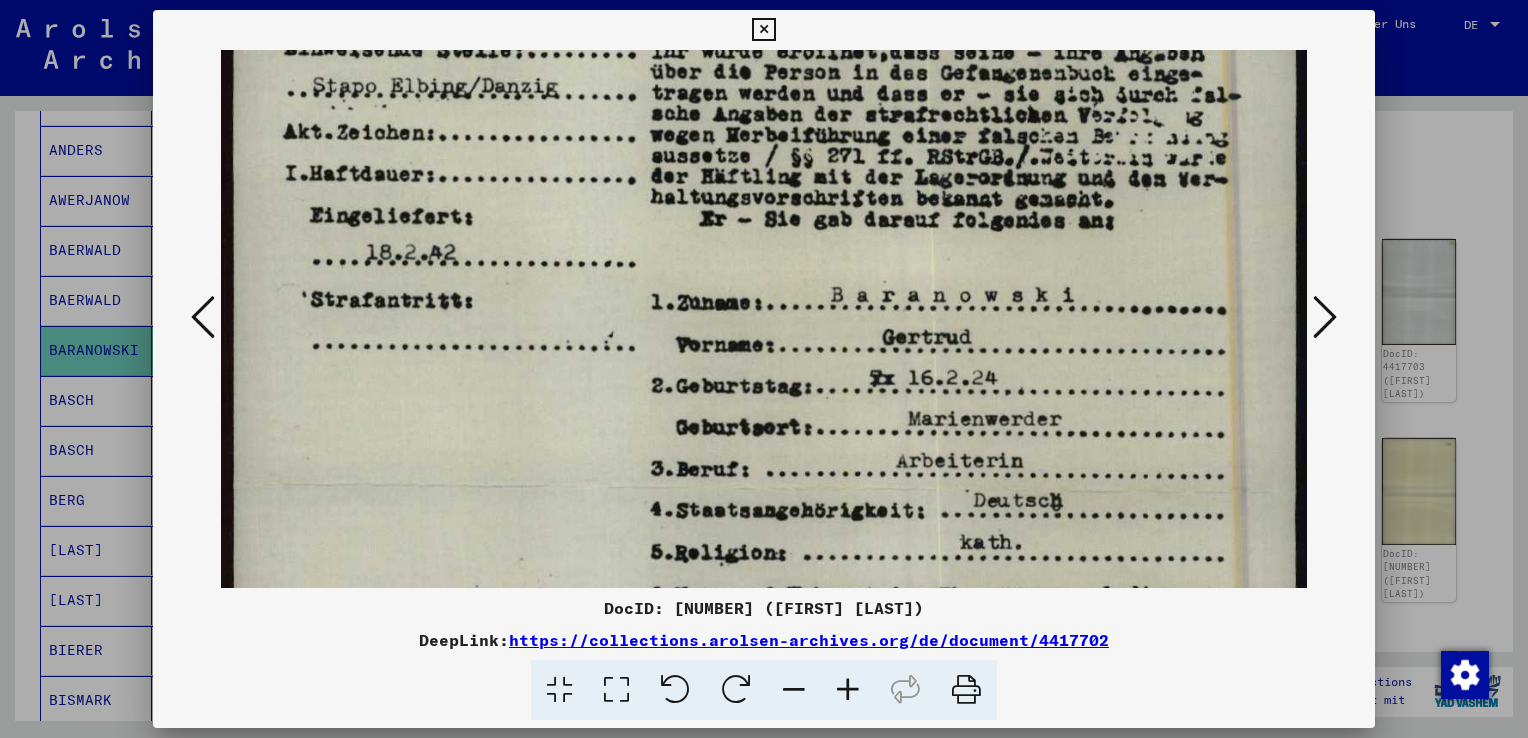 drag, startPoint x: 774, startPoint y: 466, endPoint x: 755, endPoint y: 137, distance: 329.5482 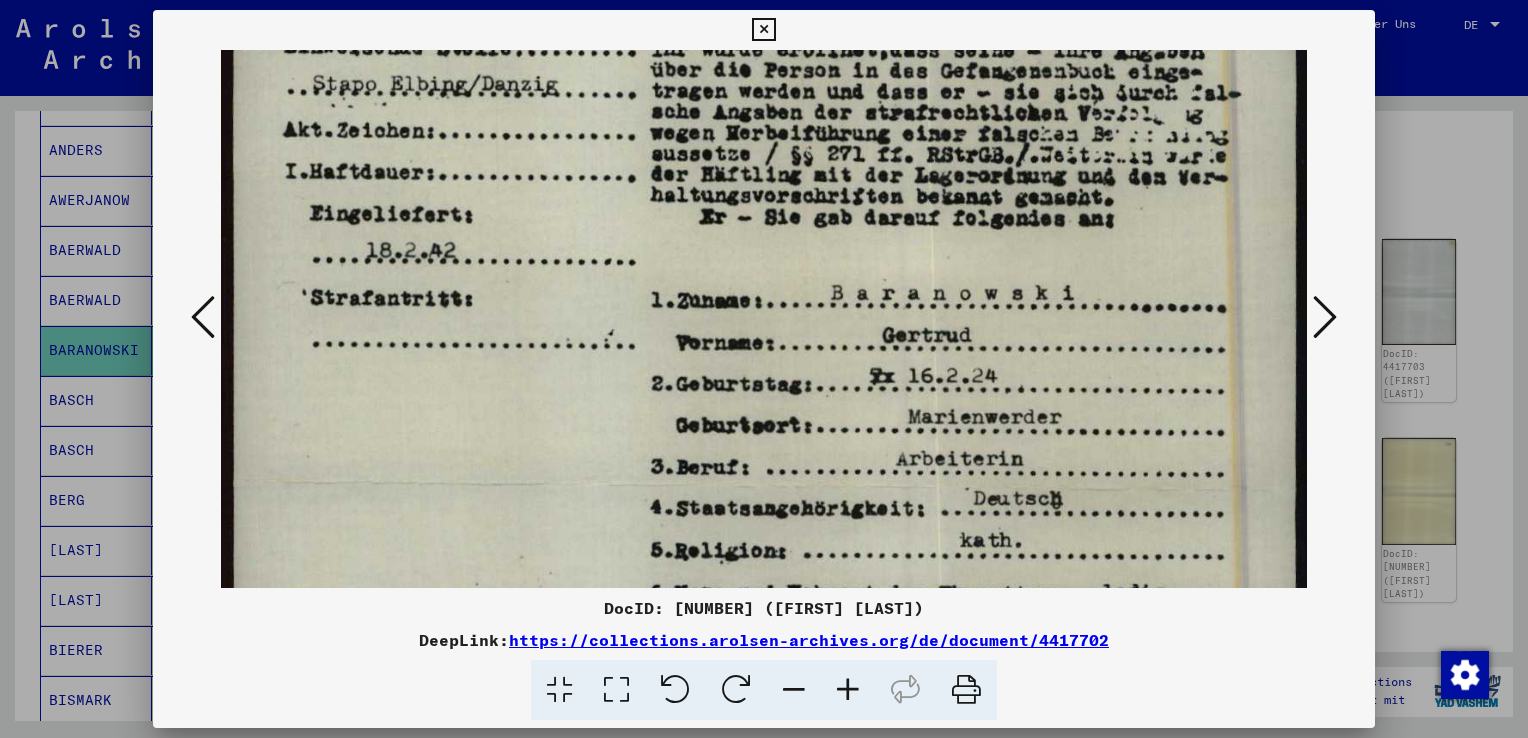 click at bounding box center [764, 483] 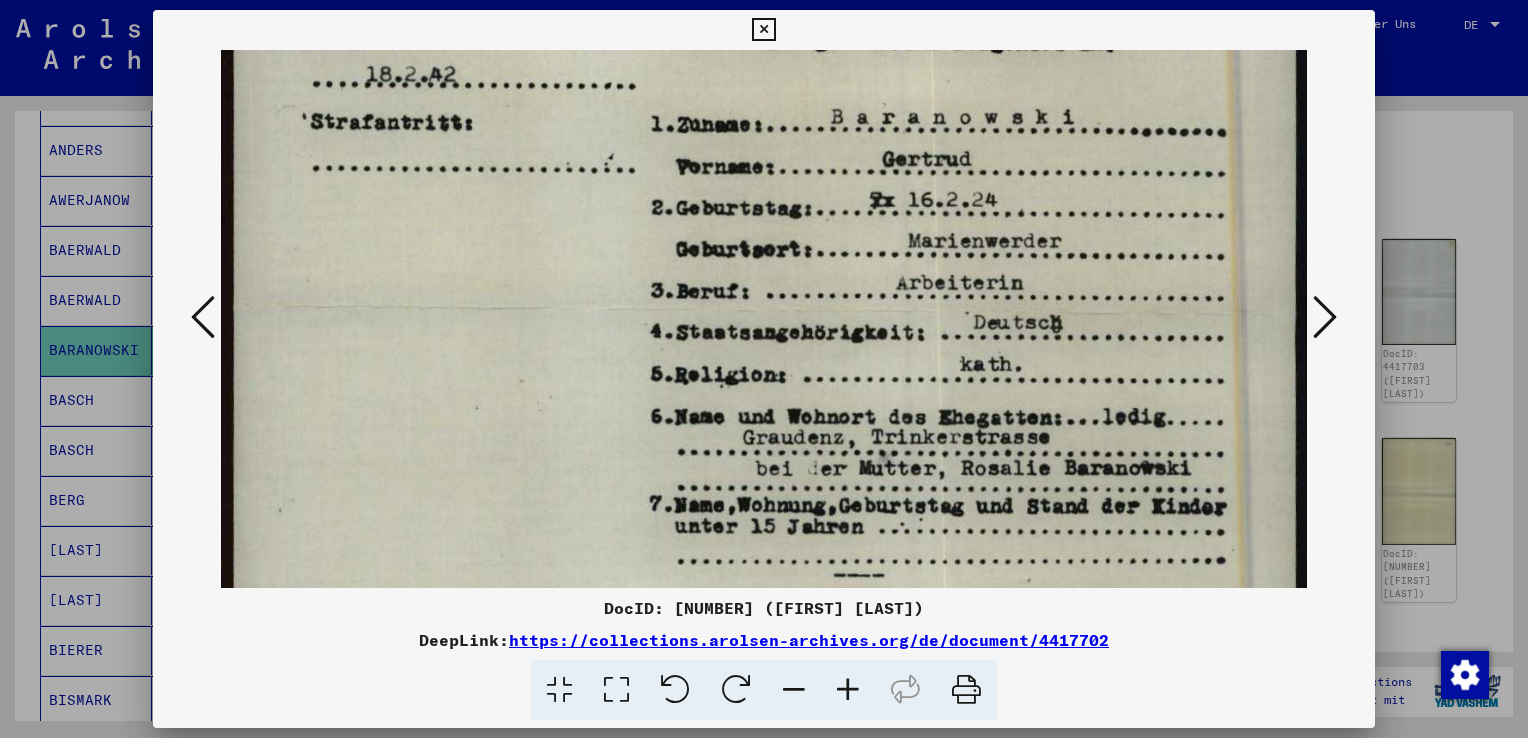 scroll, scrollTop: 589, scrollLeft: 0, axis: vertical 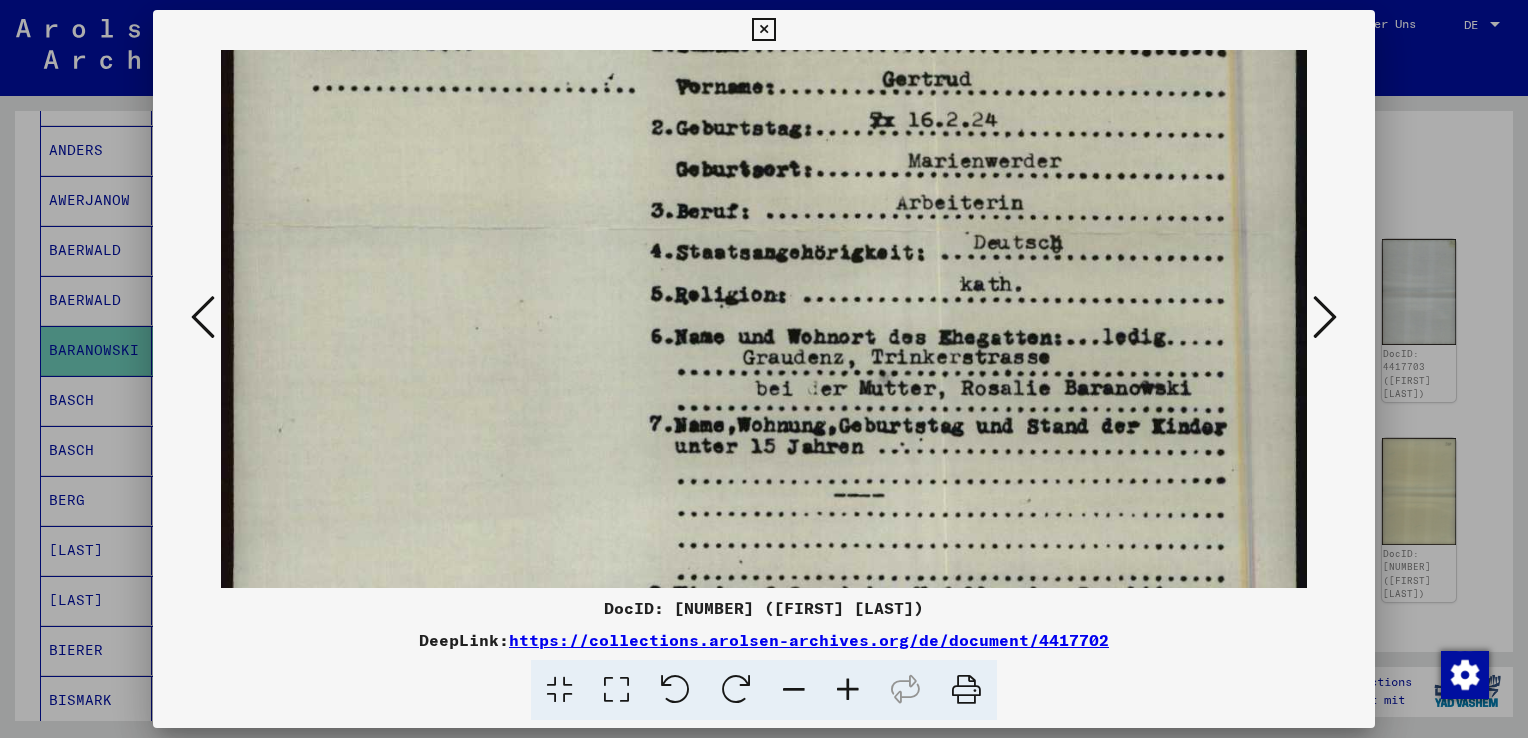 drag, startPoint x: 776, startPoint y: 474, endPoint x: 791, endPoint y: 222, distance: 252.44603 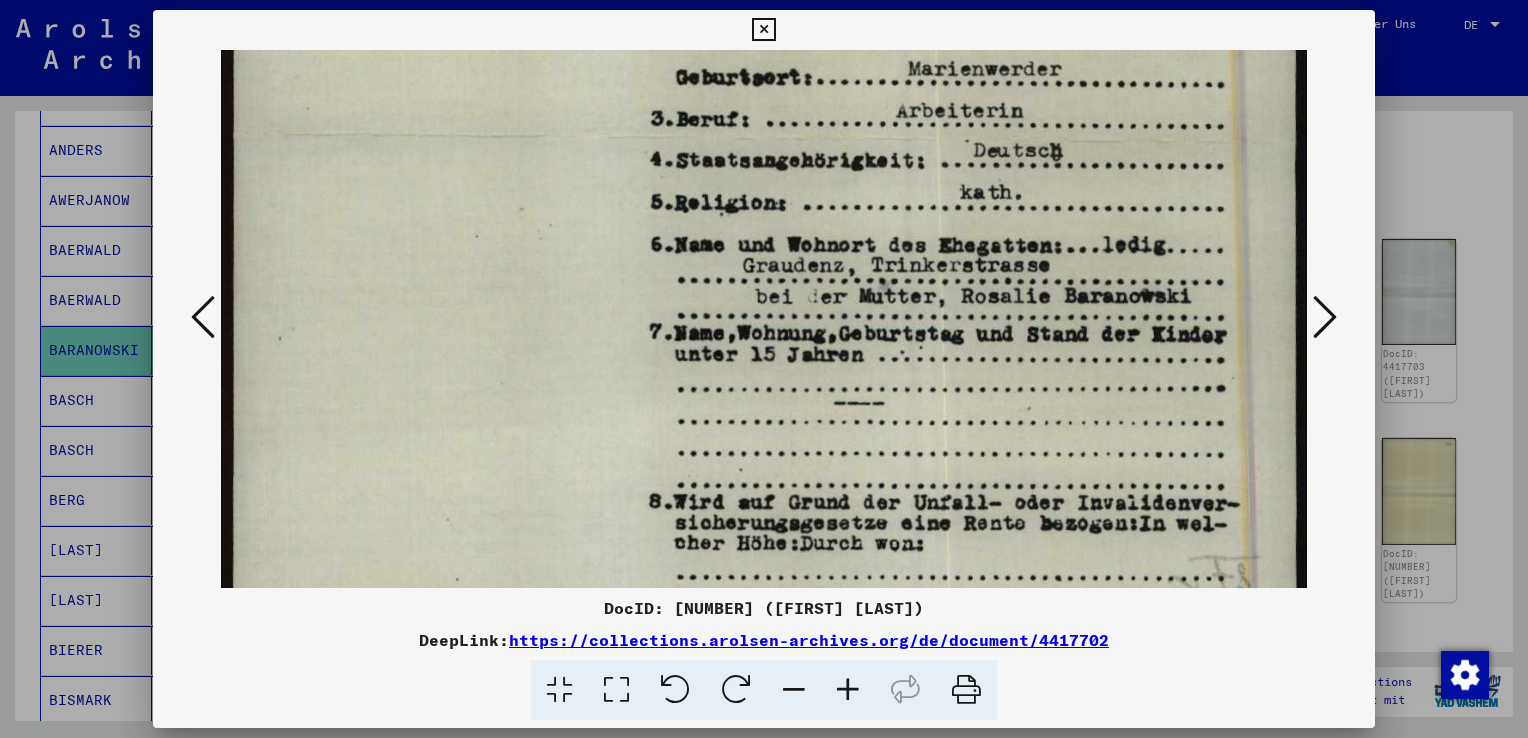scroll, scrollTop: 786, scrollLeft: 0, axis: vertical 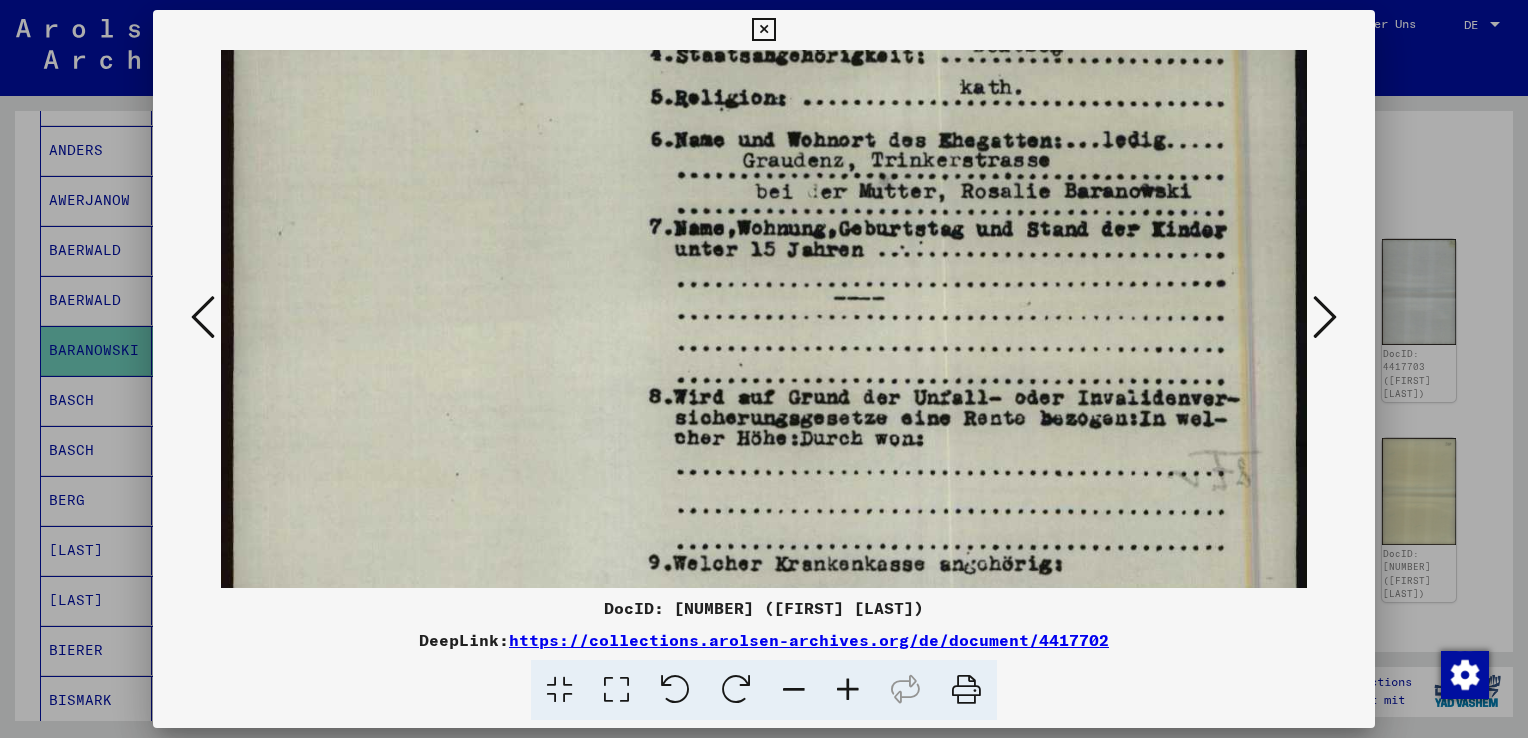 drag, startPoint x: 705, startPoint y: 390, endPoint x: 730, endPoint y: 198, distance: 193.62076 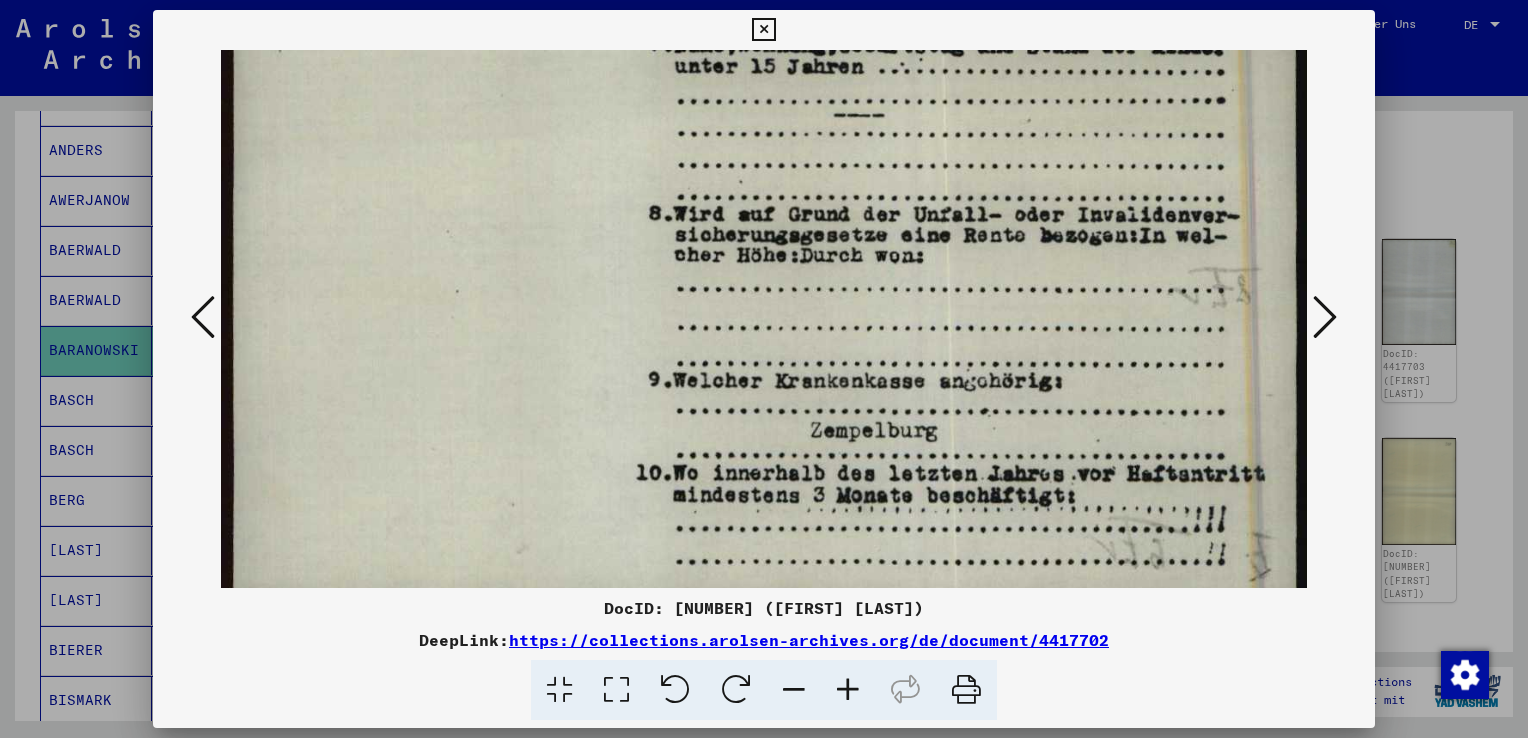 scroll, scrollTop: 995, scrollLeft: 0, axis: vertical 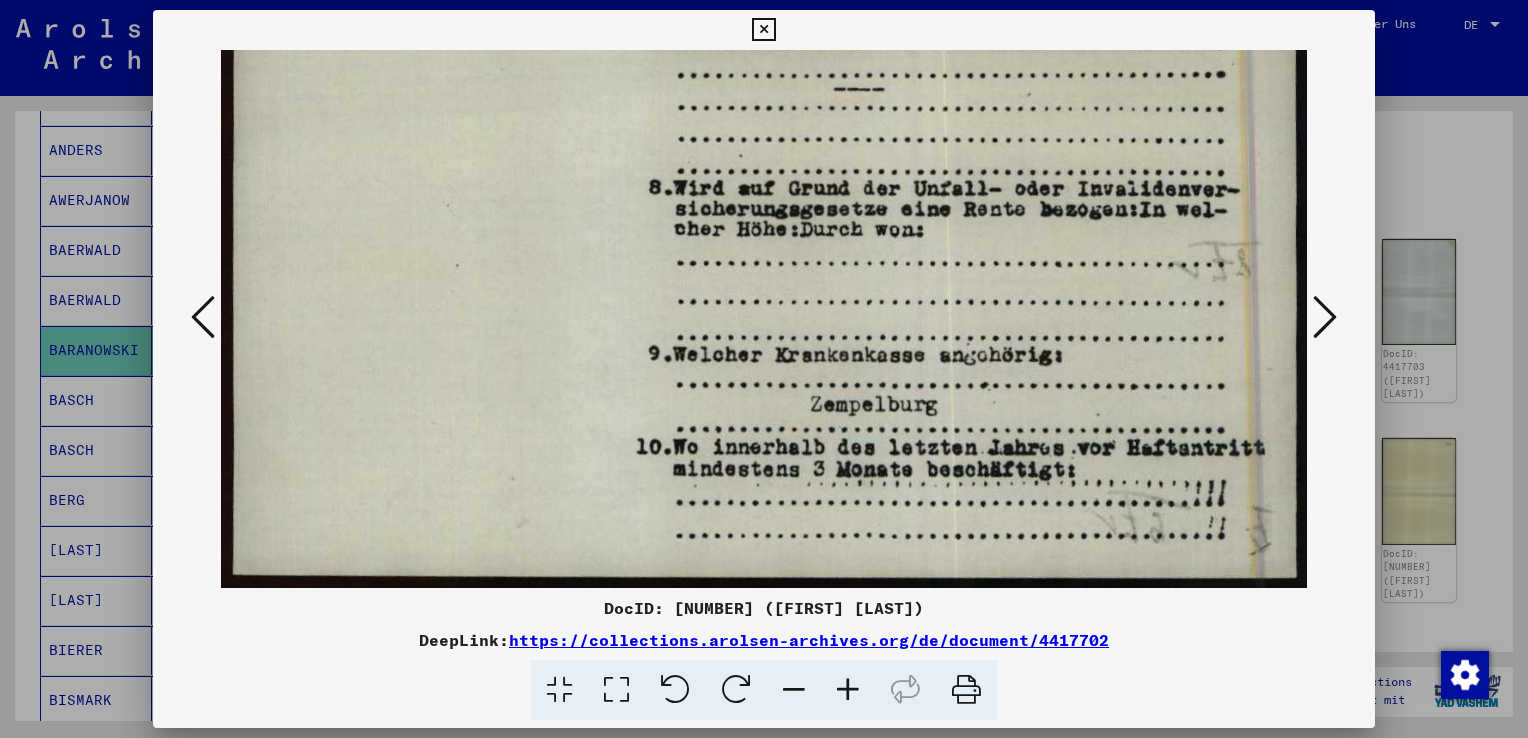 drag, startPoint x: 717, startPoint y: 376, endPoint x: 807, endPoint y: 148, distance: 245.12038 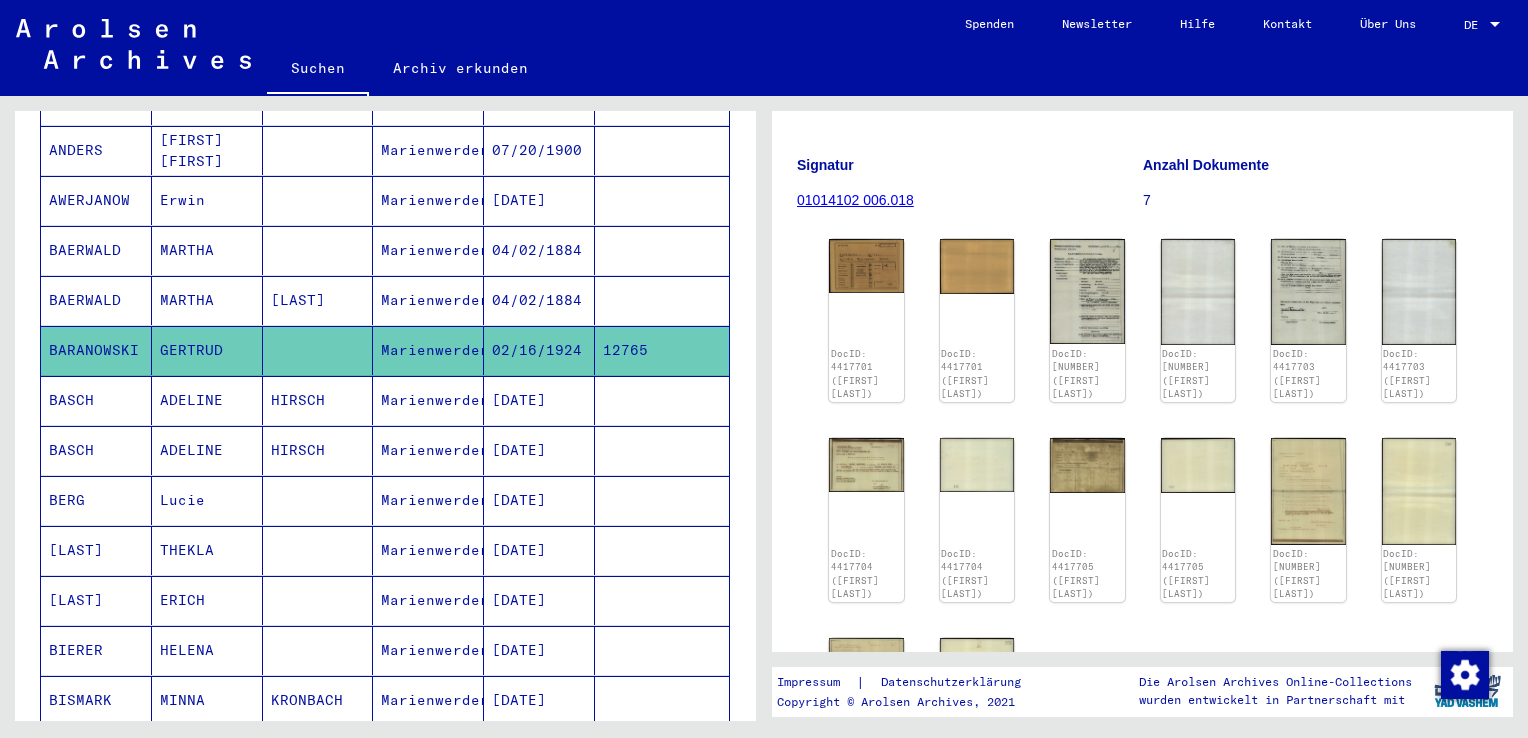 click on "[DATE]" at bounding box center (539, 450) 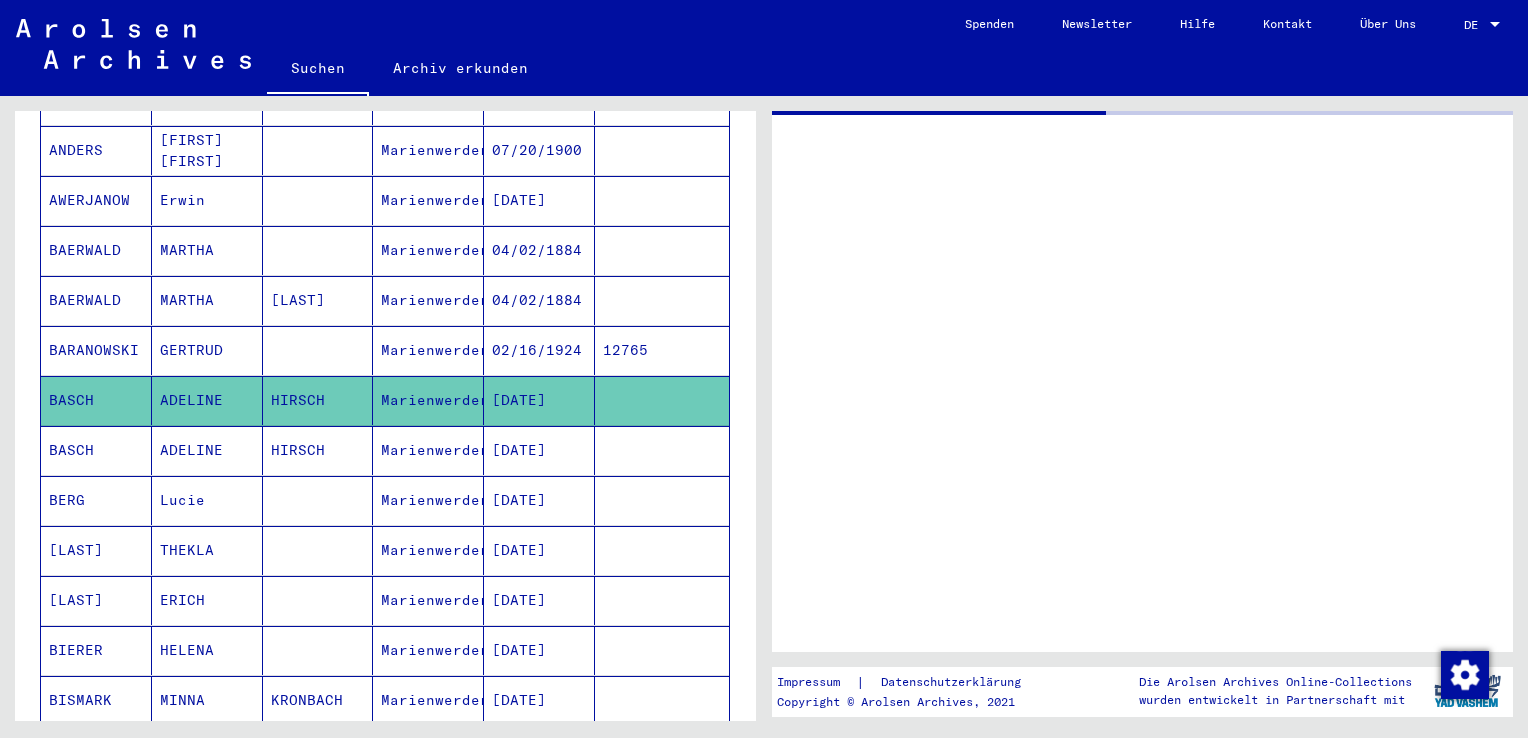 scroll, scrollTop: 0, scrollLeft: 0, axis: both 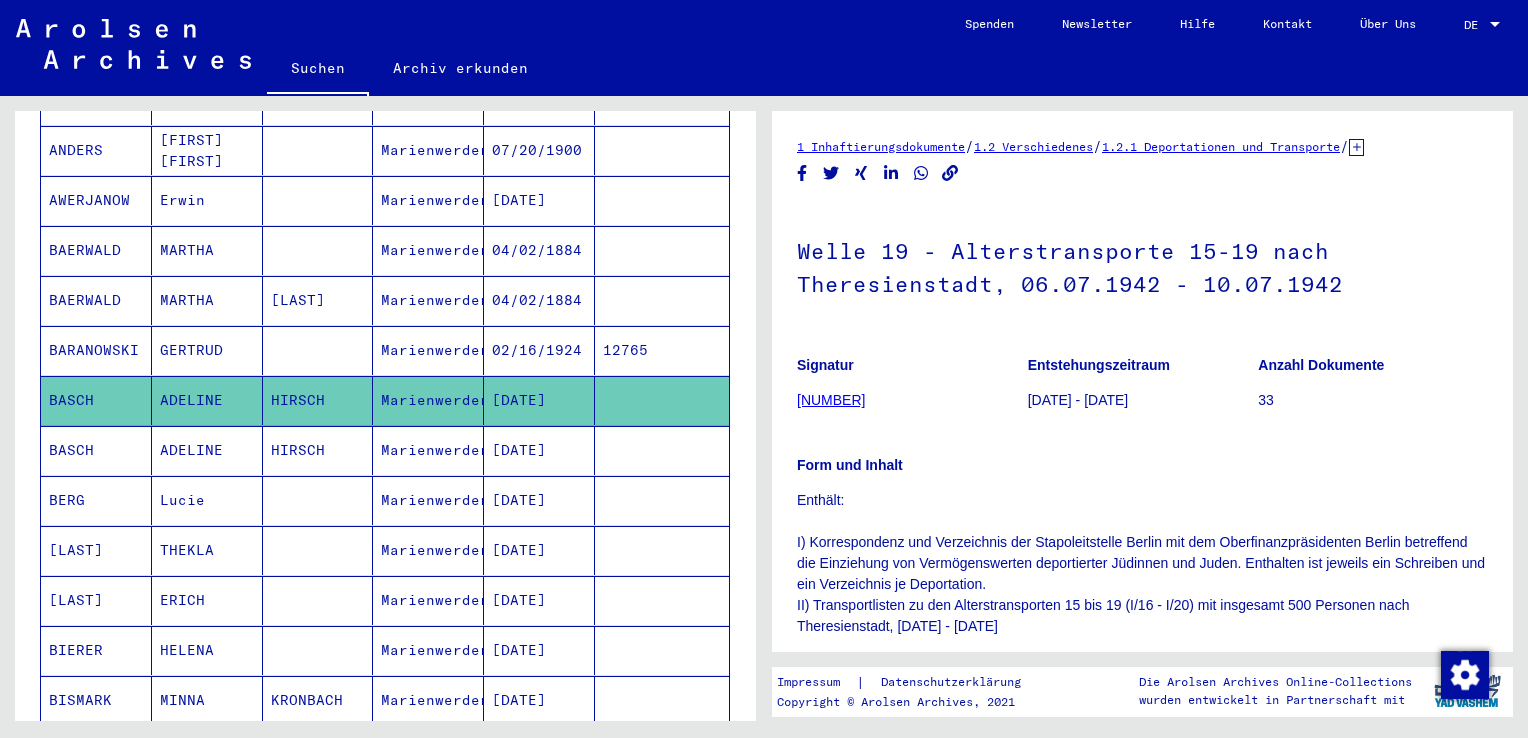 click on "[DATE]" at bounding box center (539, 500) 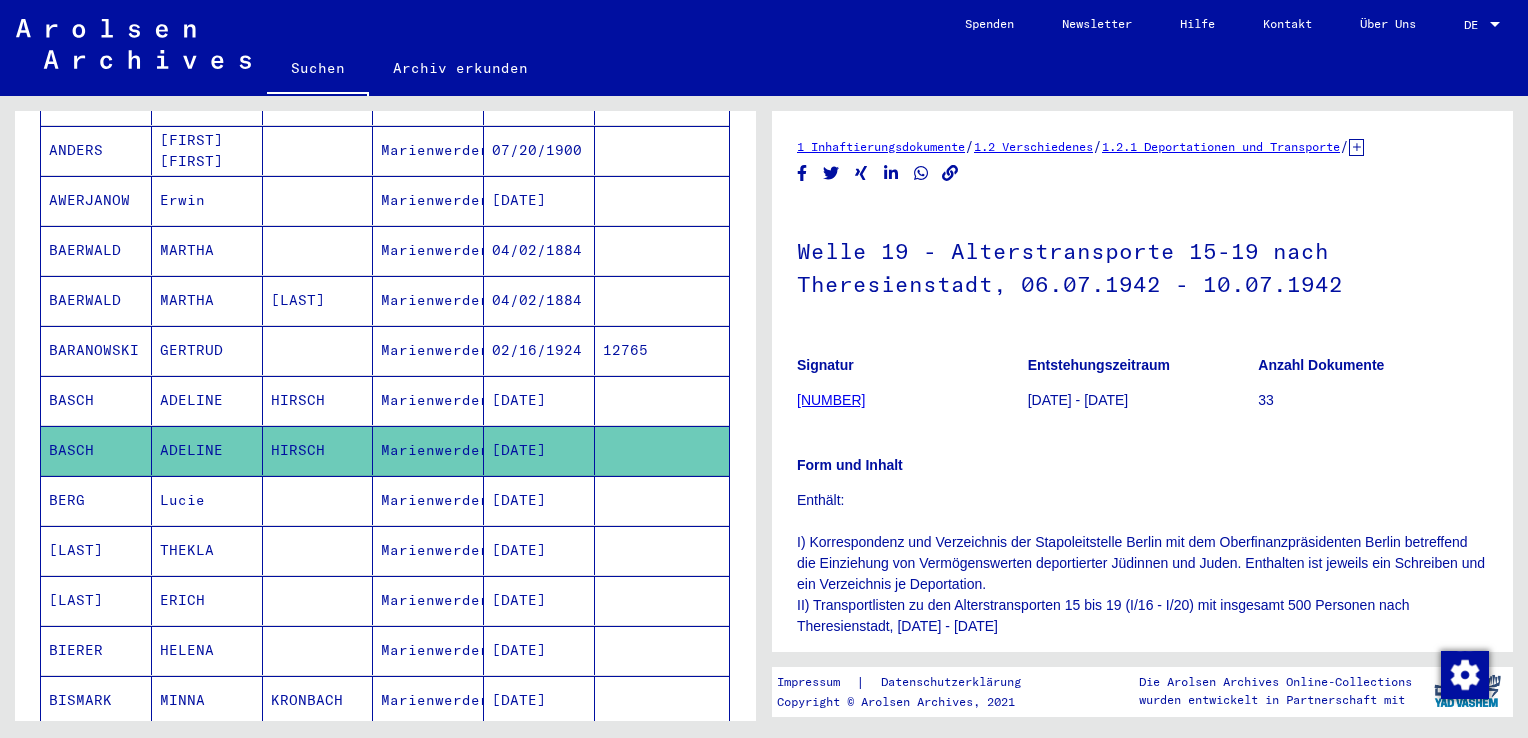 scroll, scrollTop: 0, scrollLeft: 0, axis: both 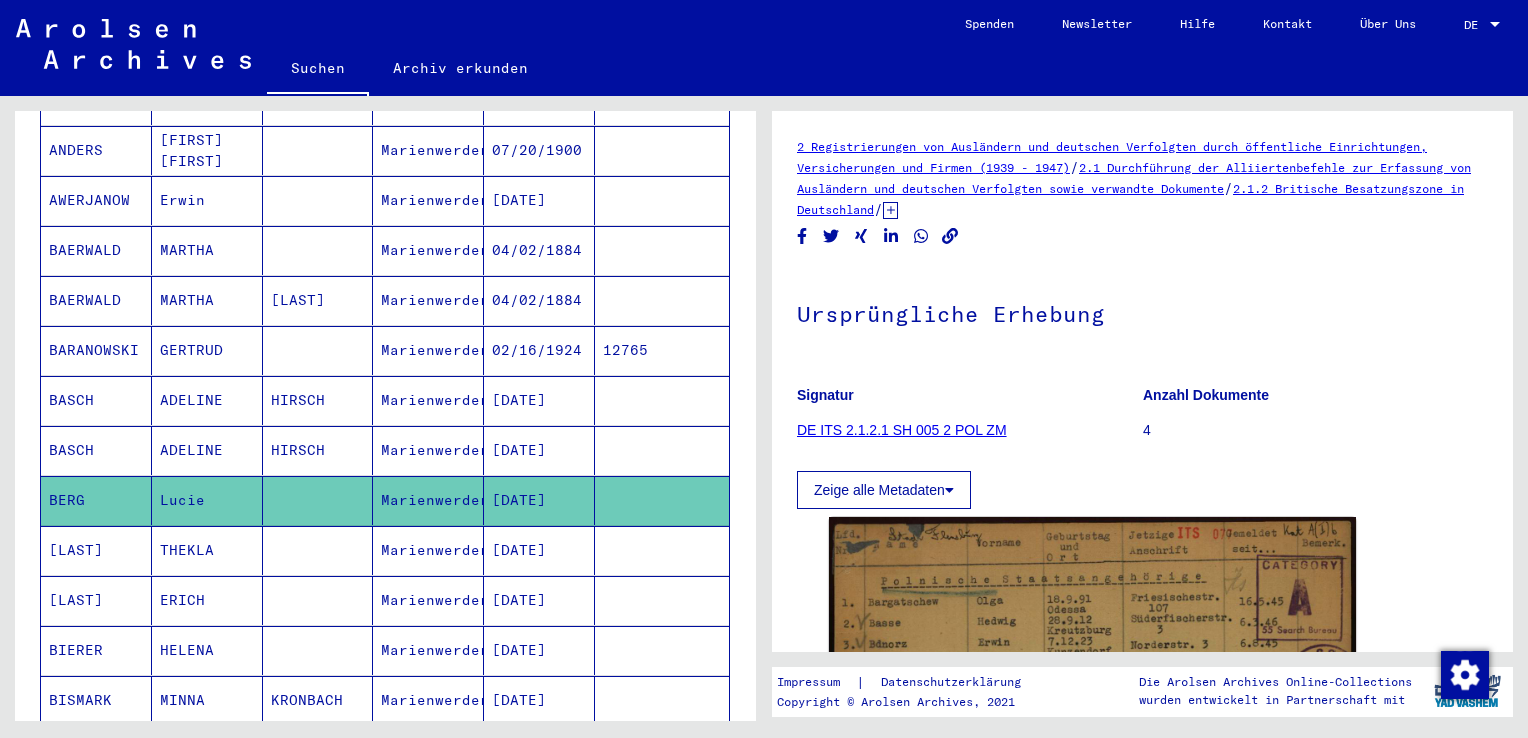 click on "[DATE]" at bounding box center [539, 600] 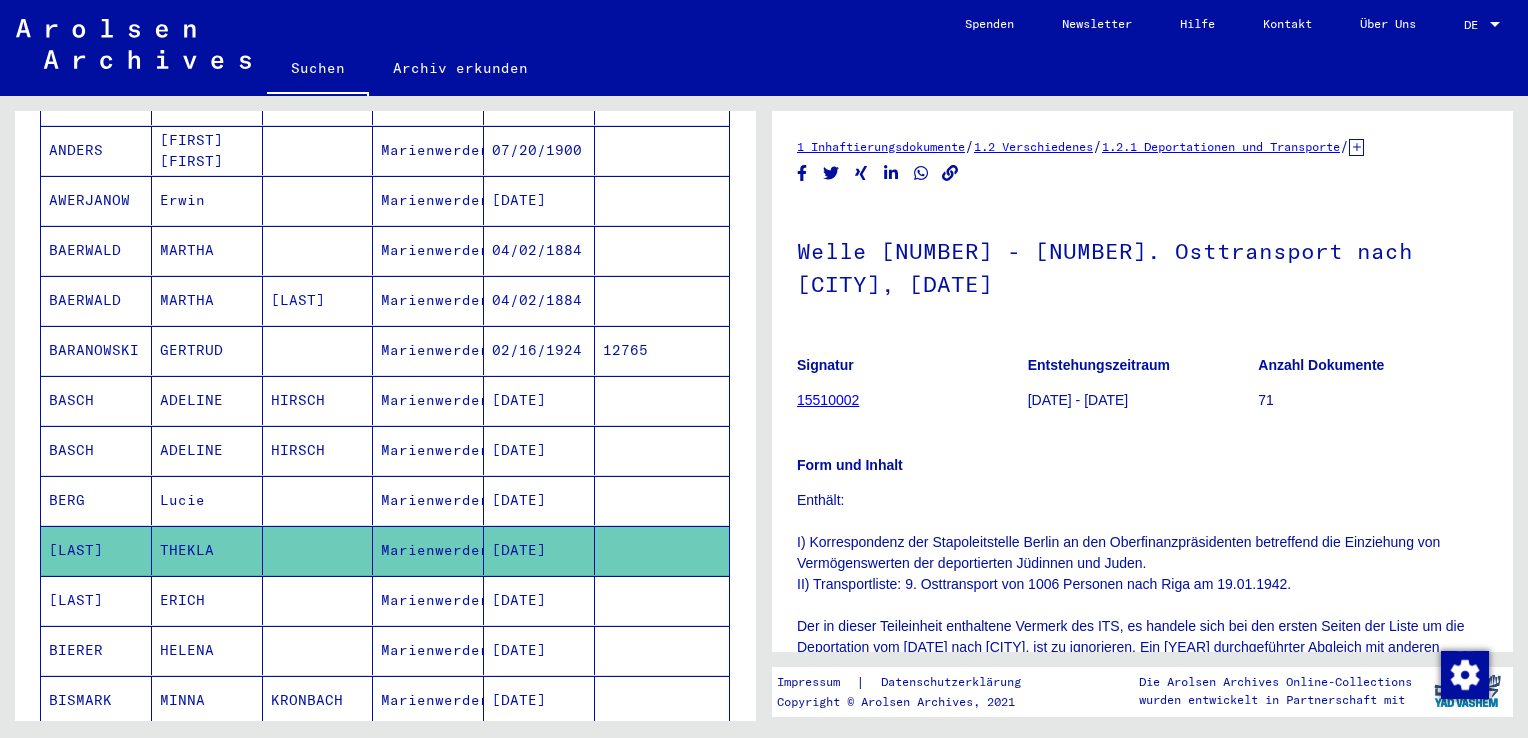 click on "[DATE]" at bounding box center [539, 550] 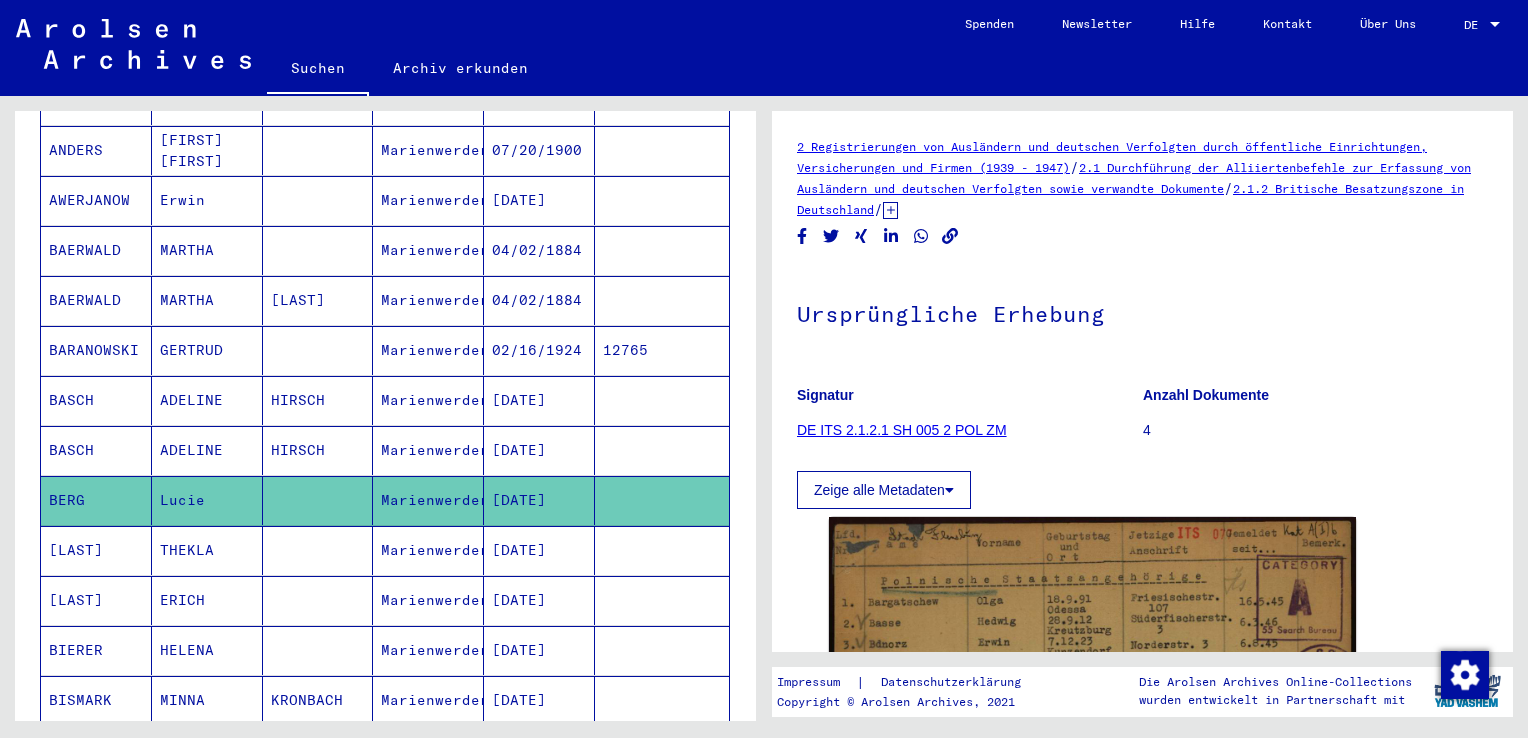 scroll, scrollTop: 508, scrollLeft: 0, axis: vertical 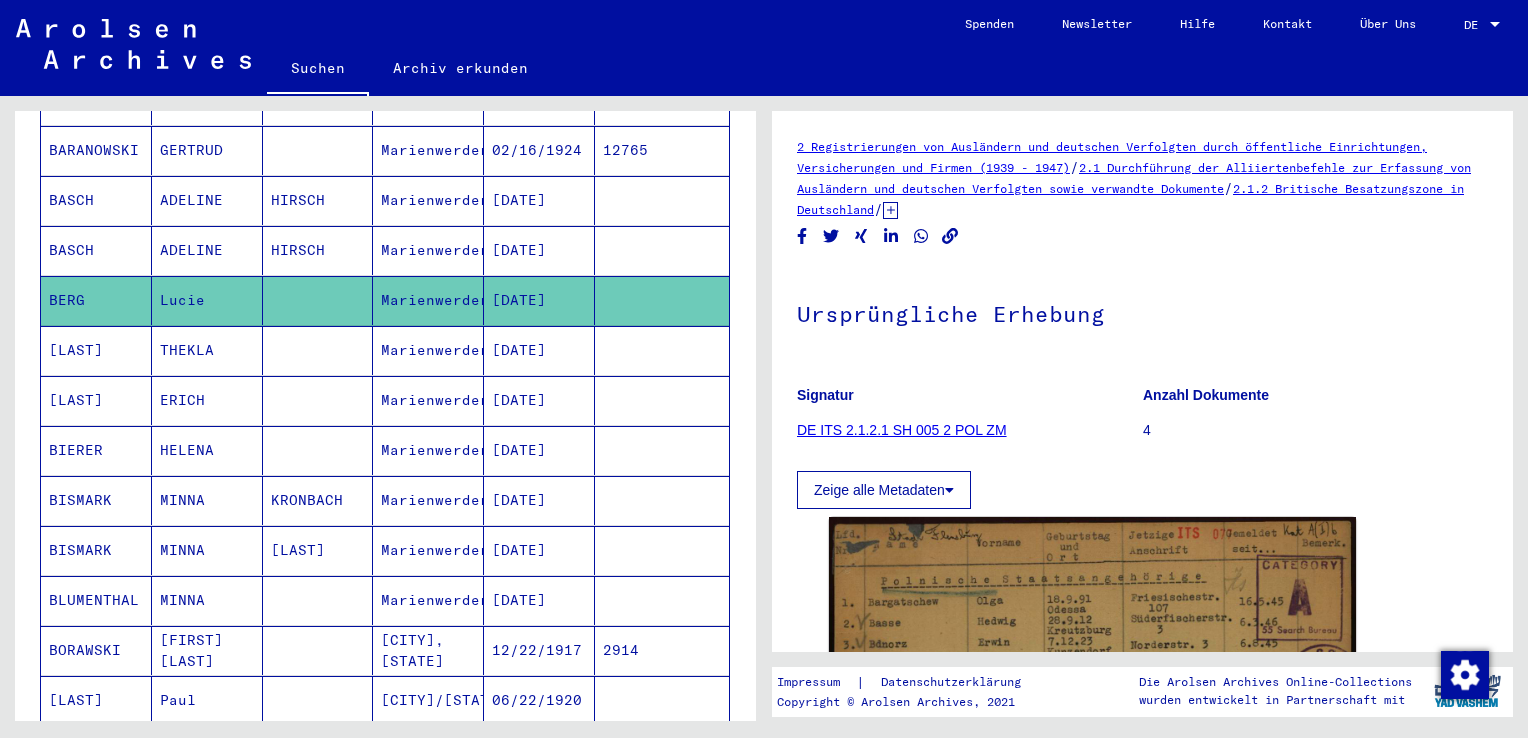 click on "[DATE]" at bounding box center [539, 400] 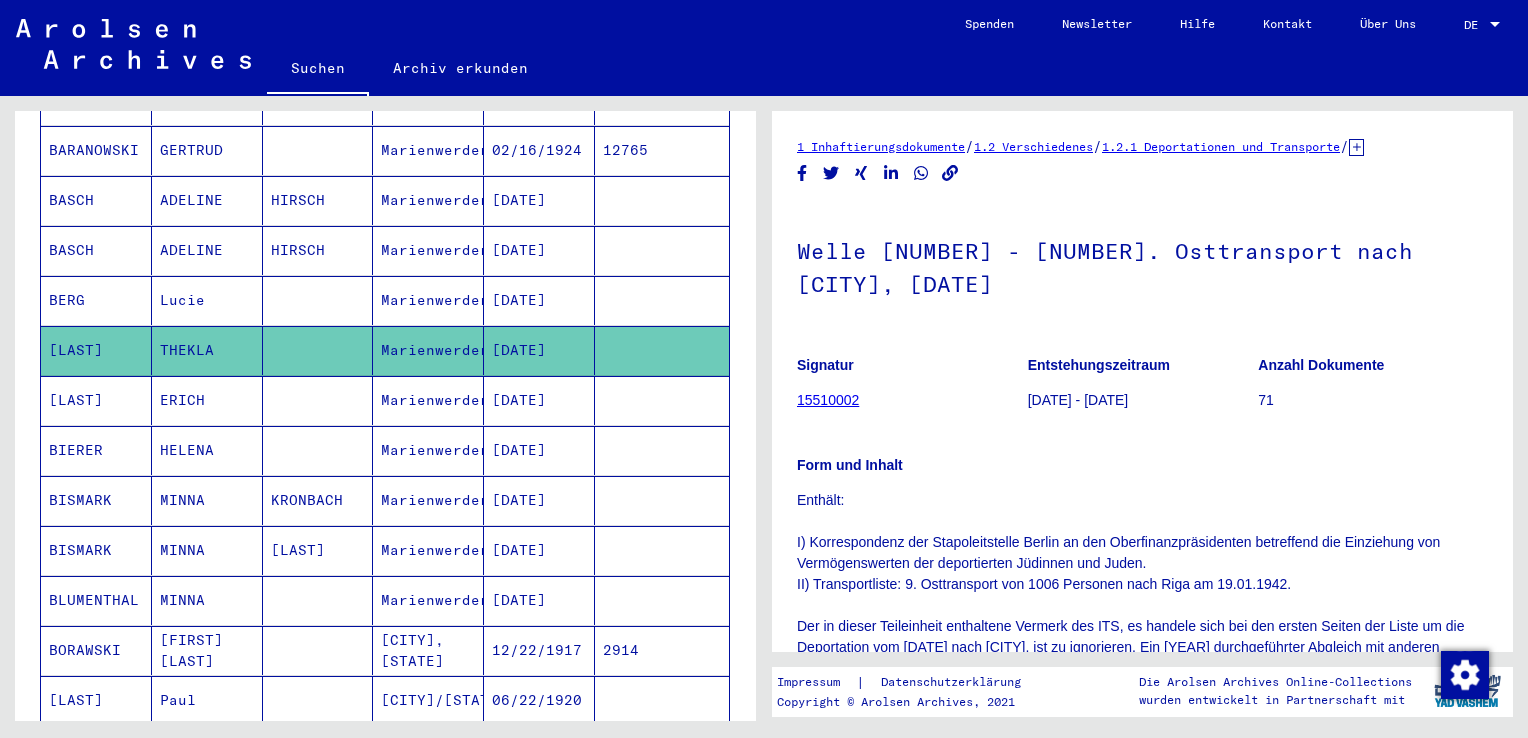scroll, scrollTop: 0, scrollLeft: 0, axis: both 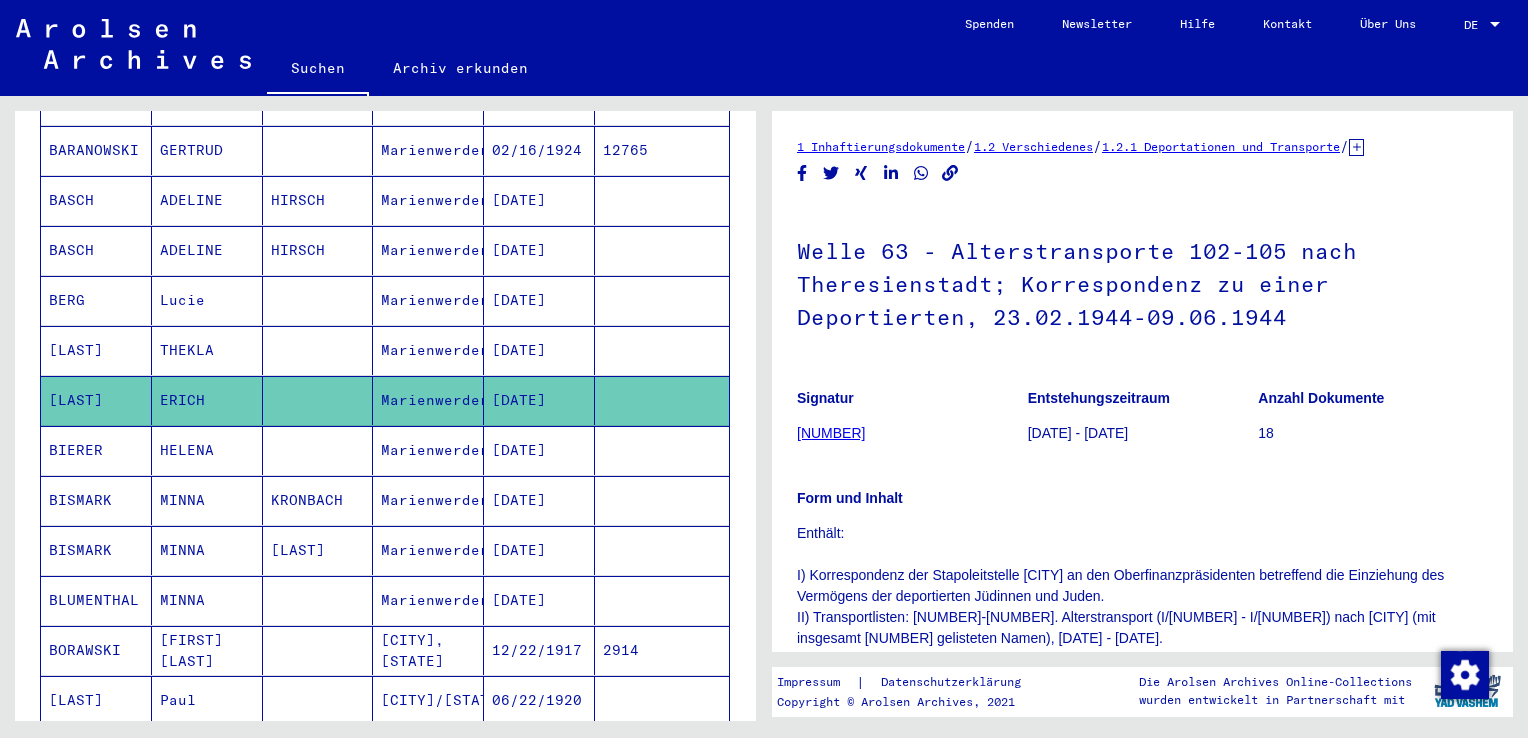 click on "[DATE]" at bounding box center (539, 500) 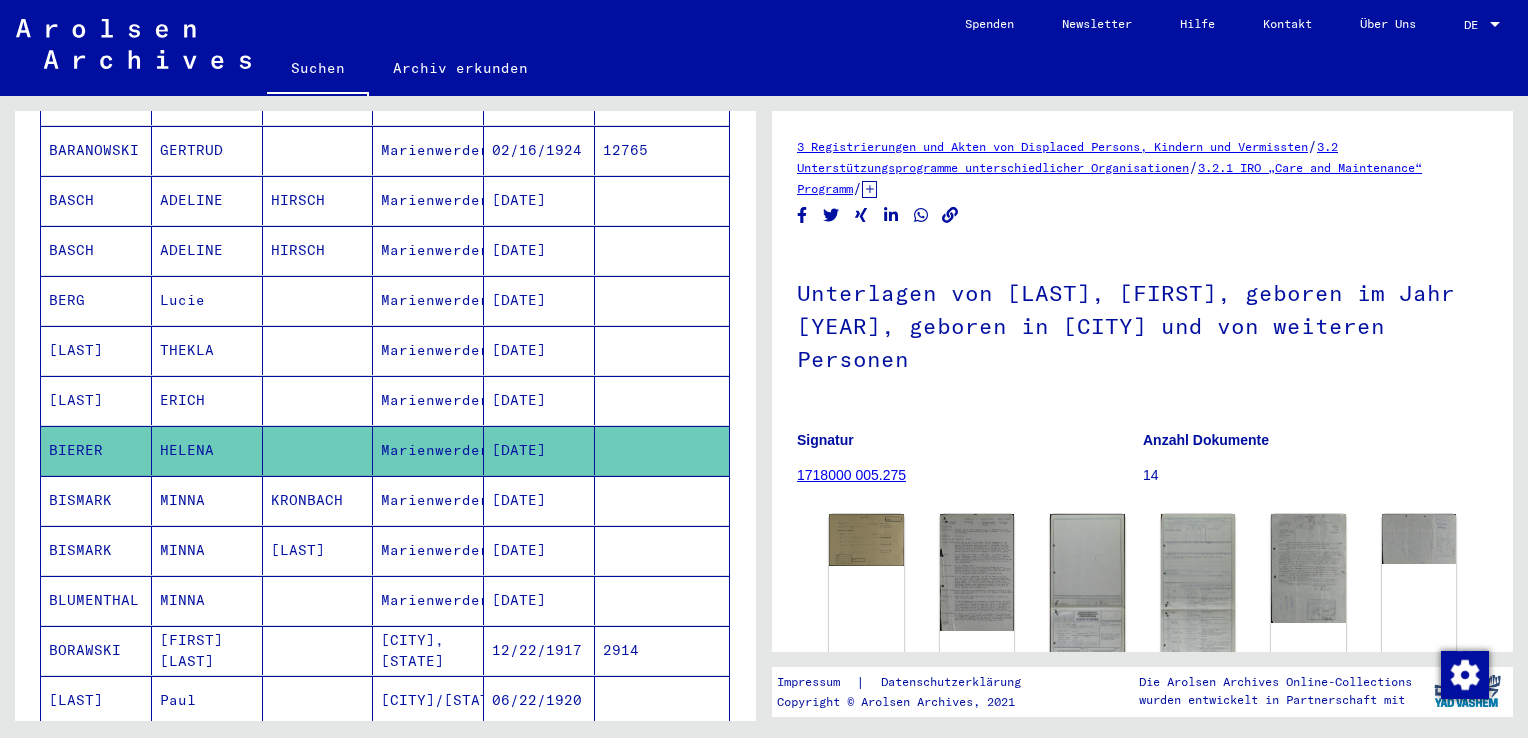 scroll, scrollTop: 0, scrollLeft: 0, axis: both 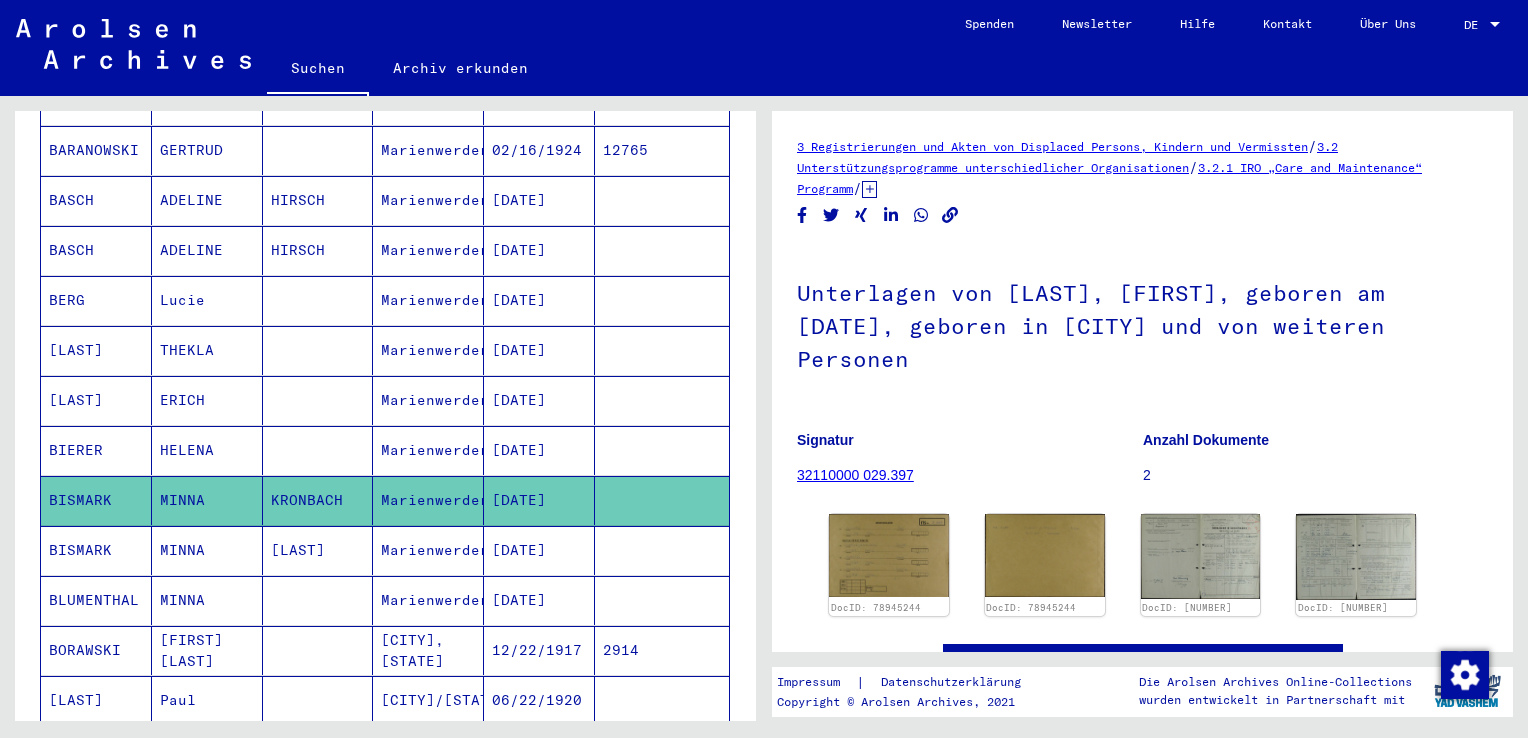 click on "[DATE]" at bounding box center (539, 600) 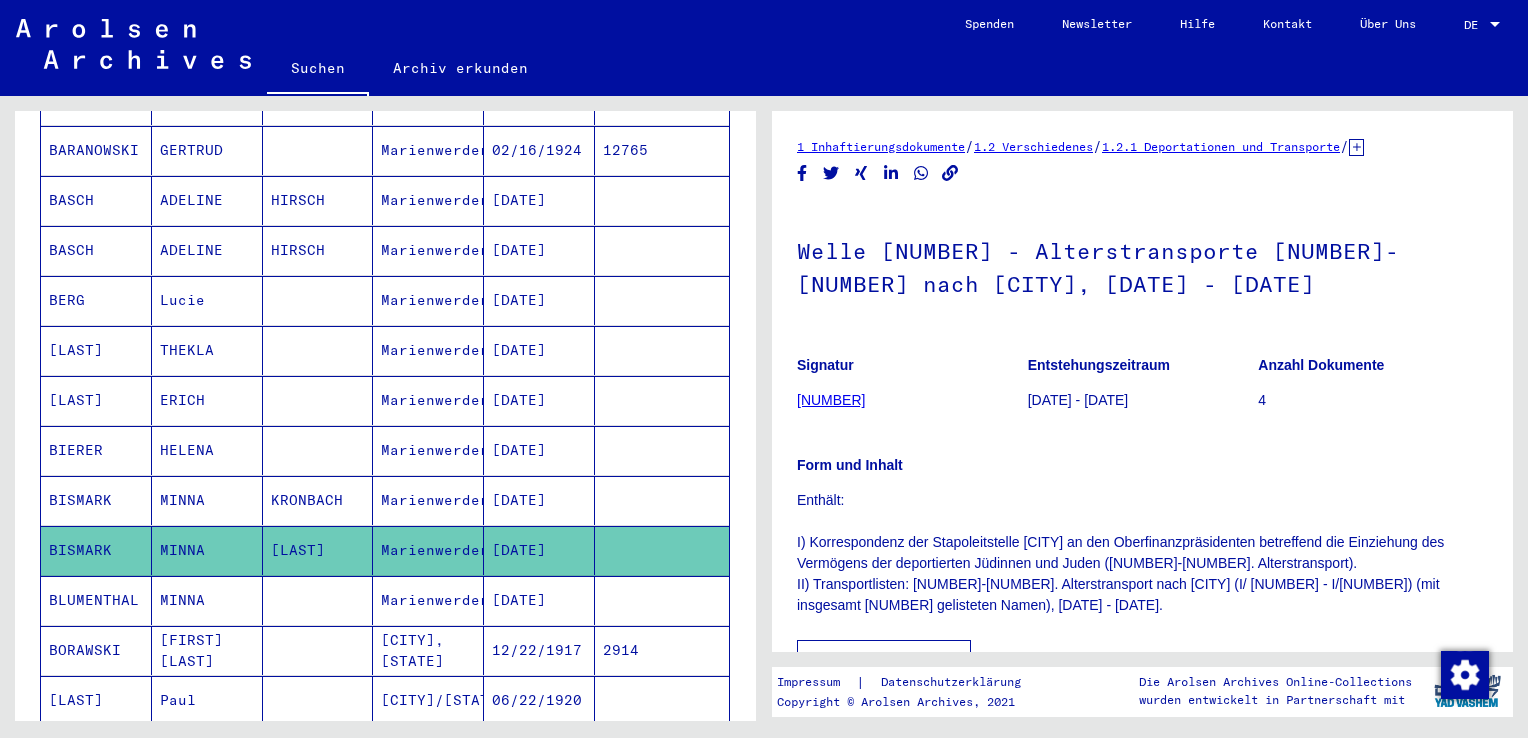 scroll, scrollTop: 0, scrollLeft: 0, axis: both 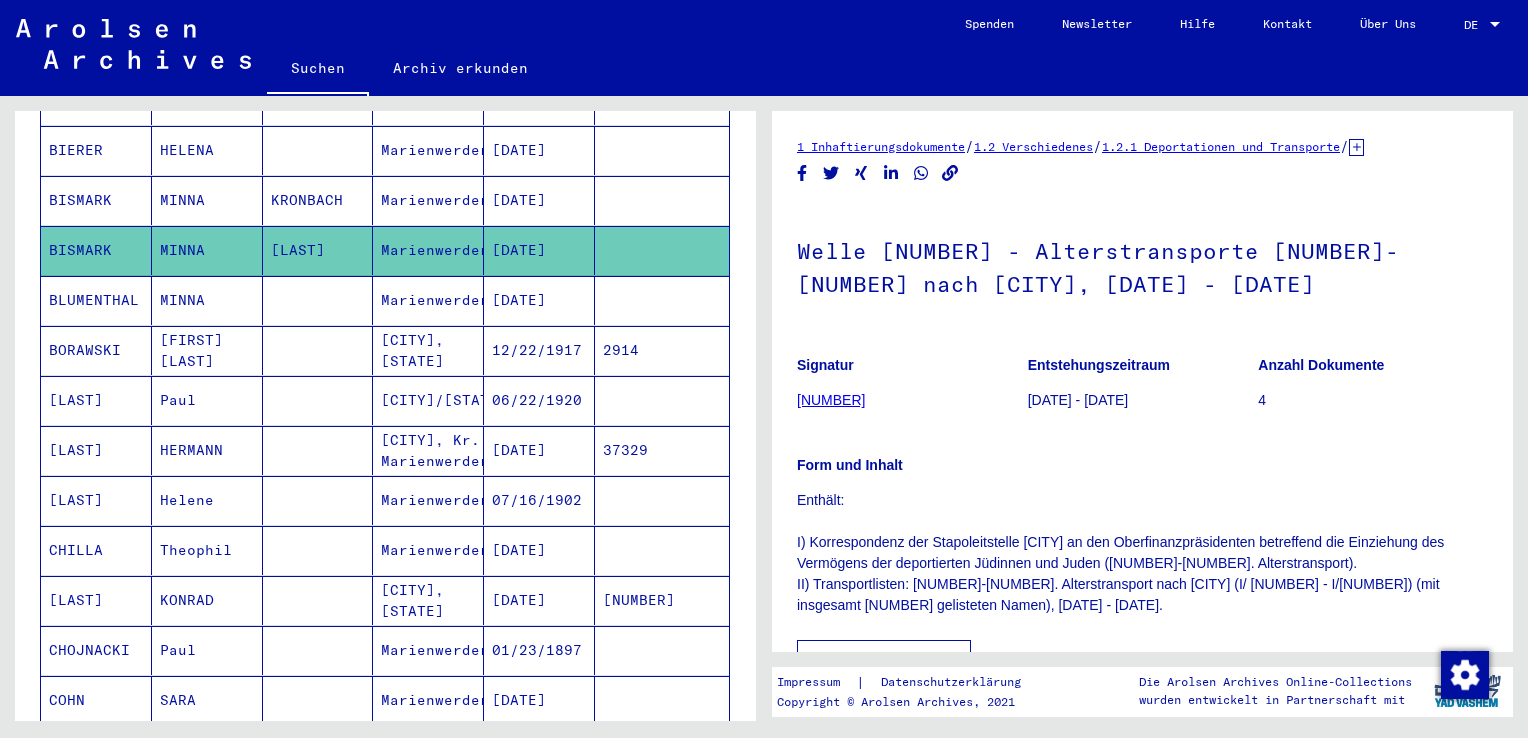 click on "[NUMBER]" at bounding box center (662, 650) 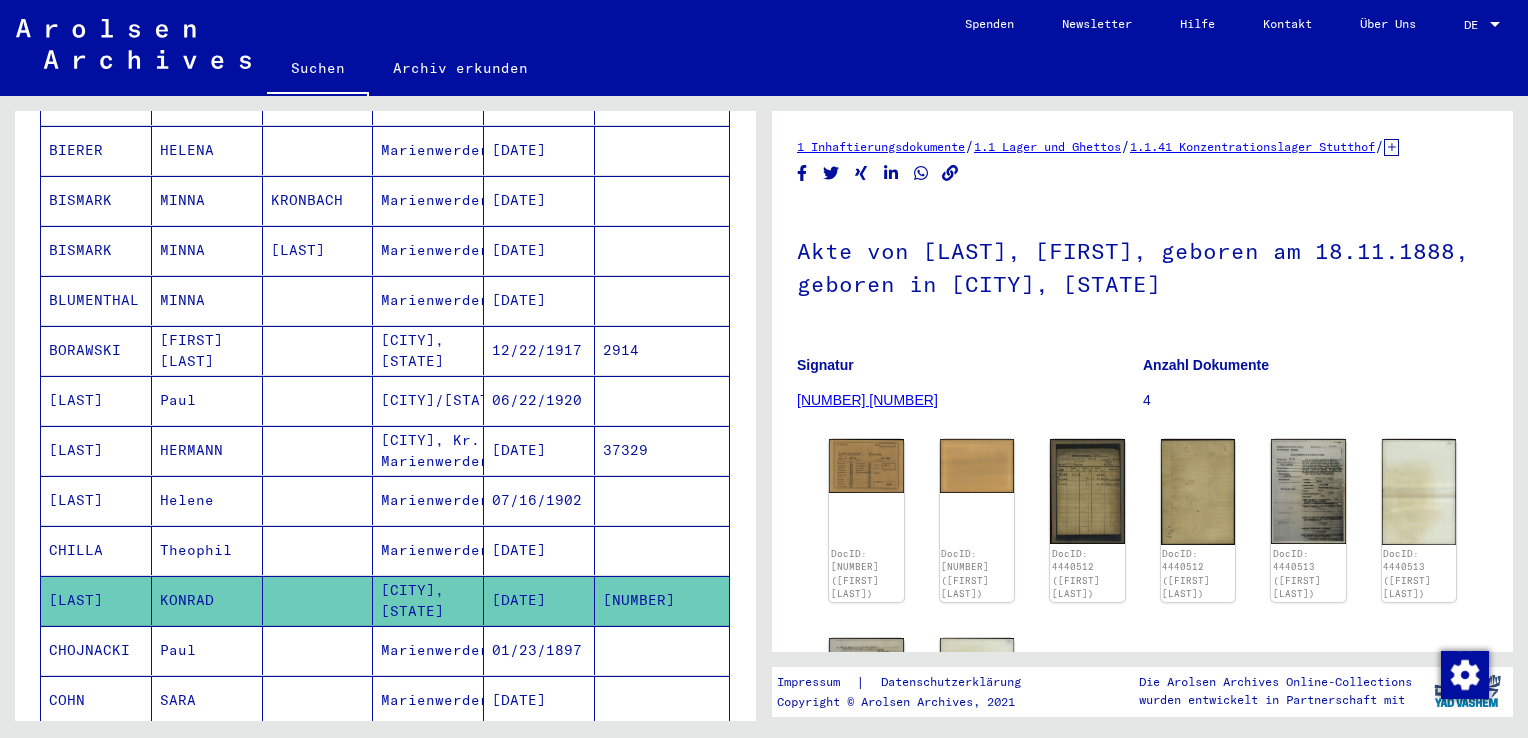 click on "2914" at bounding box center (662, 400) 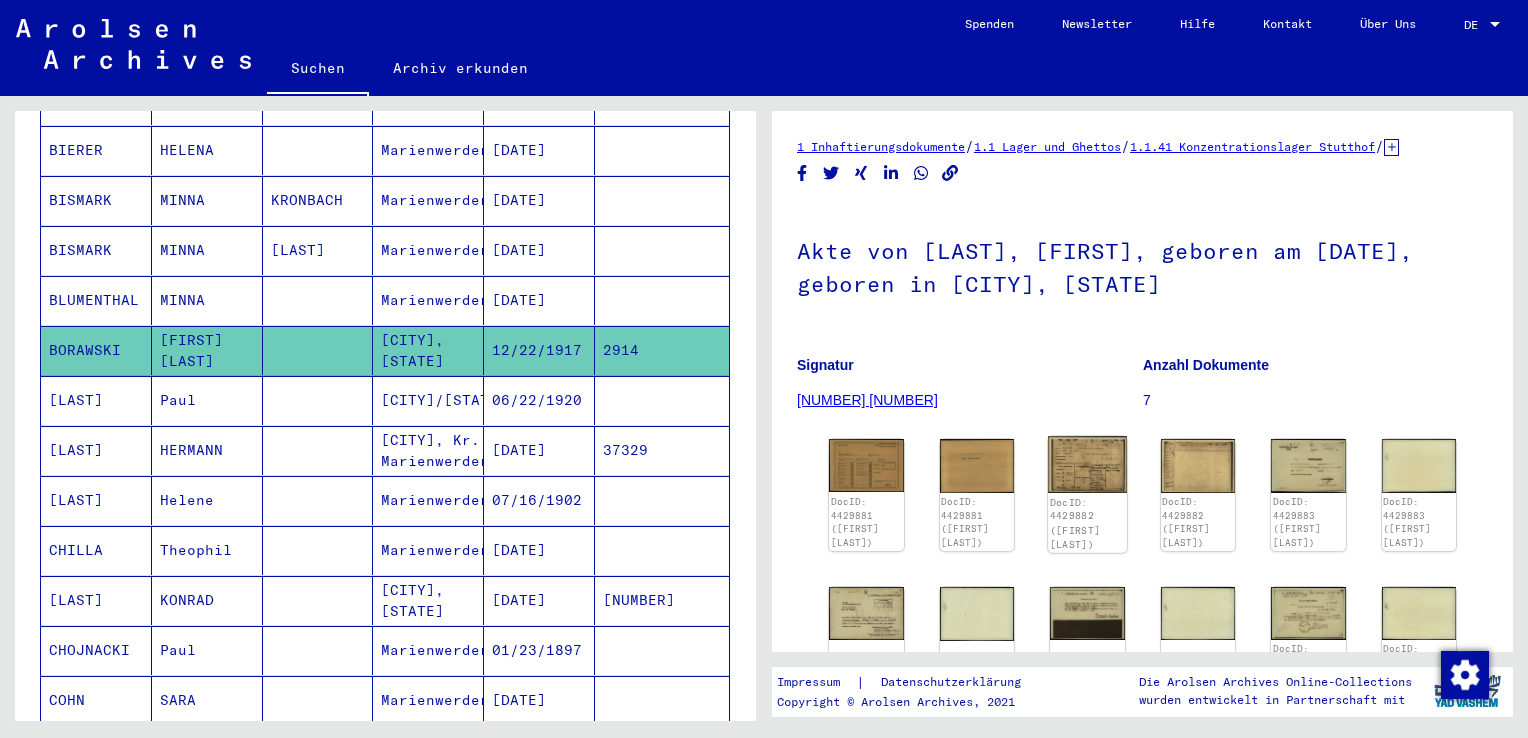 click 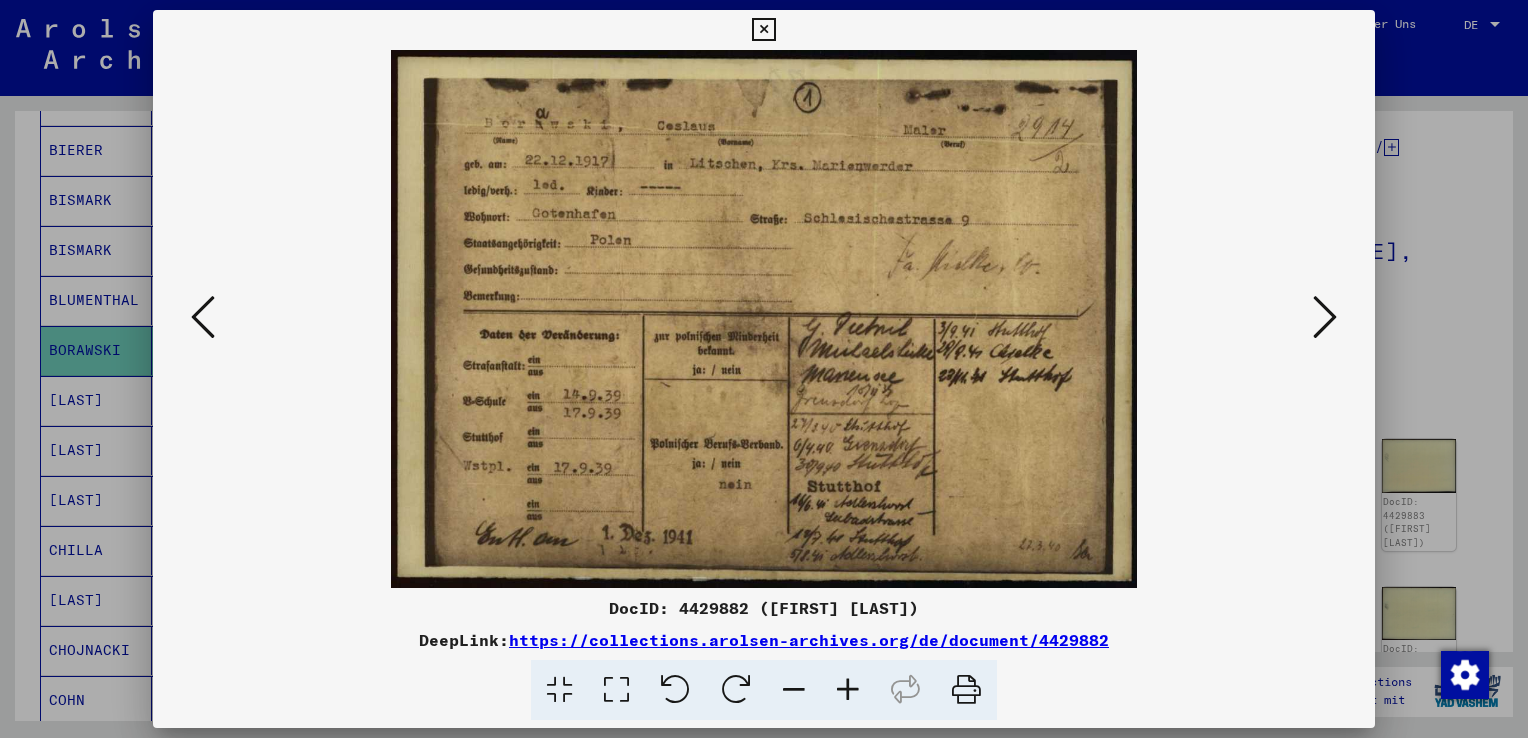 click at bounding box center (616, 690) 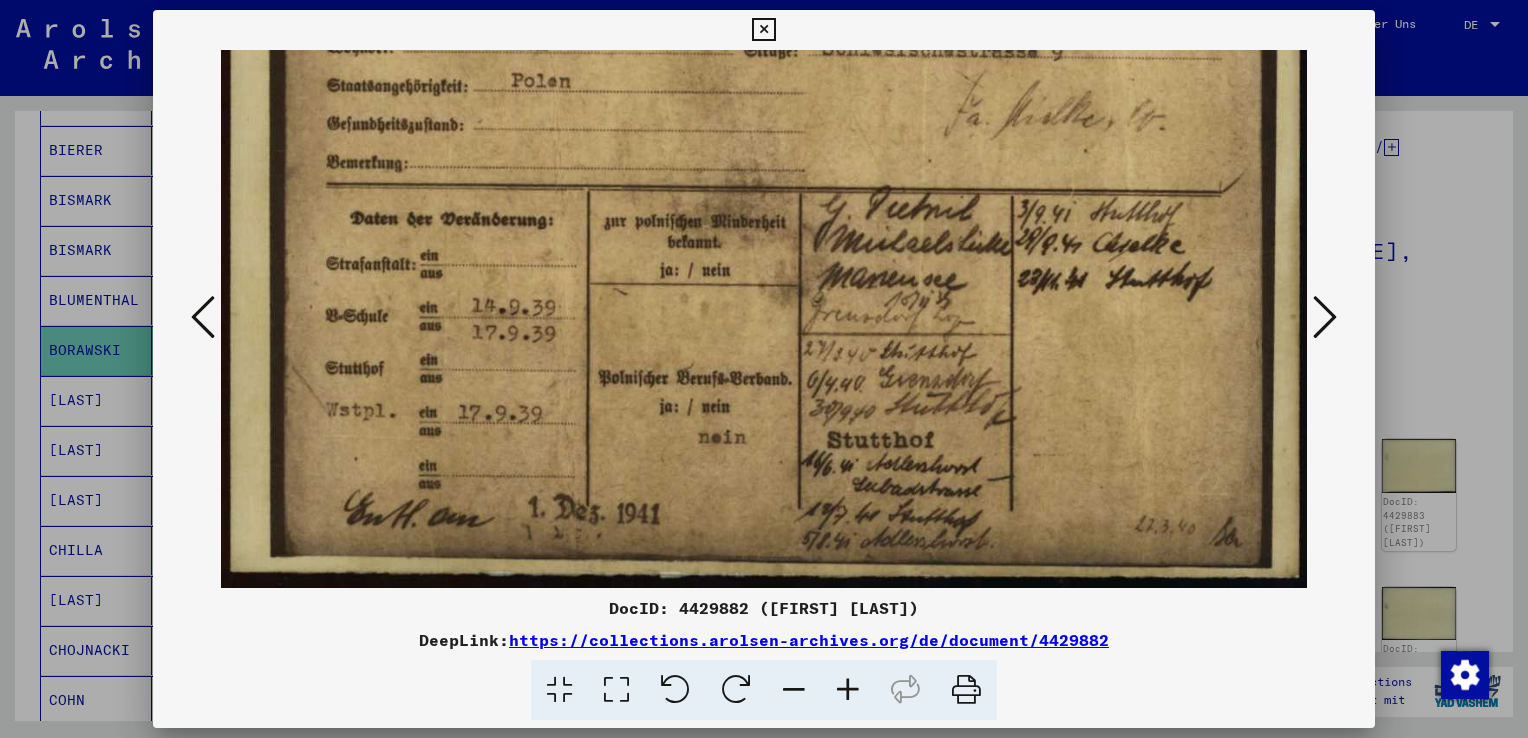 drag, startPoint x: 708, startPoint y: 484, endPoint x: 689, endPoint y: 192, distance: 292.6175 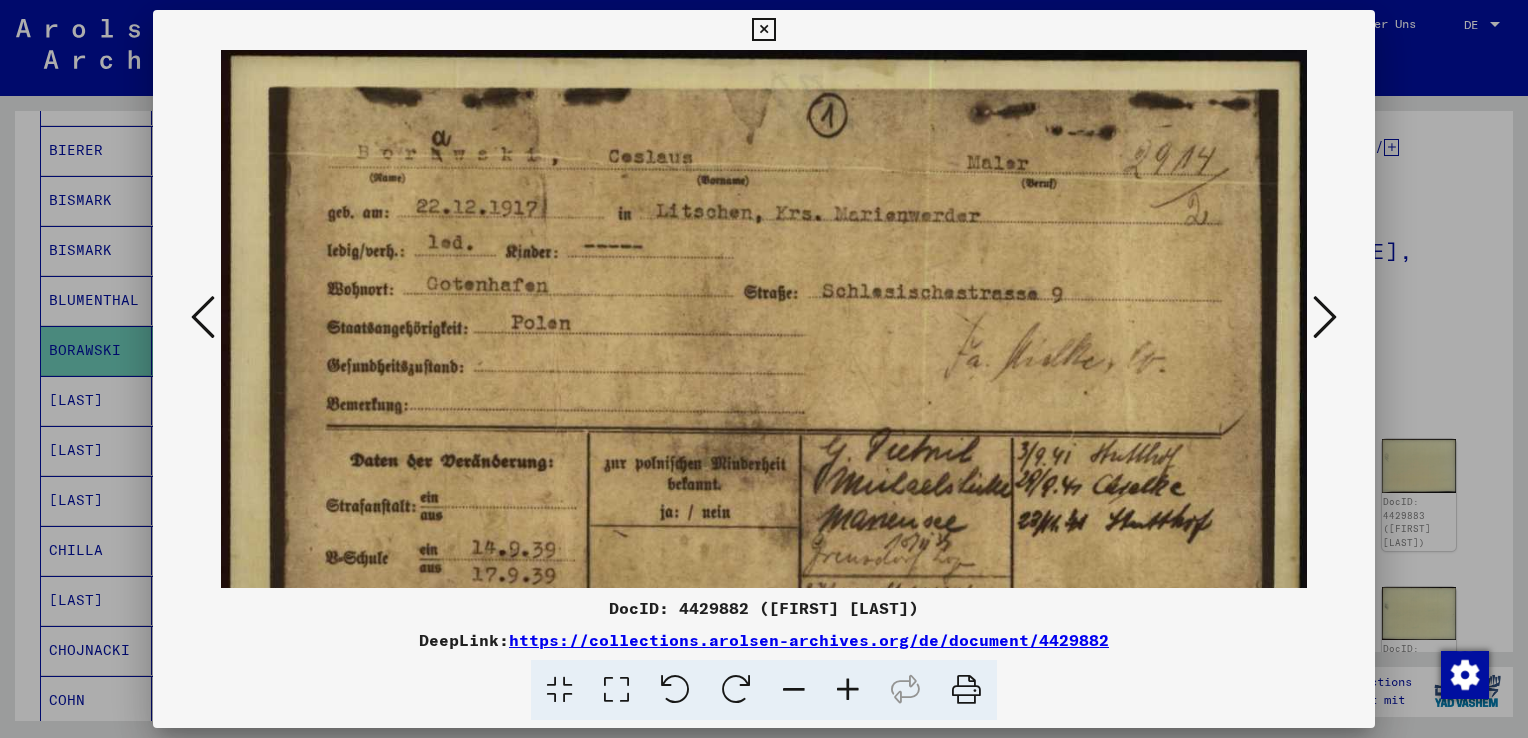 scroll, scrollTop: 4, scrollLeft: 0, axis: vertical 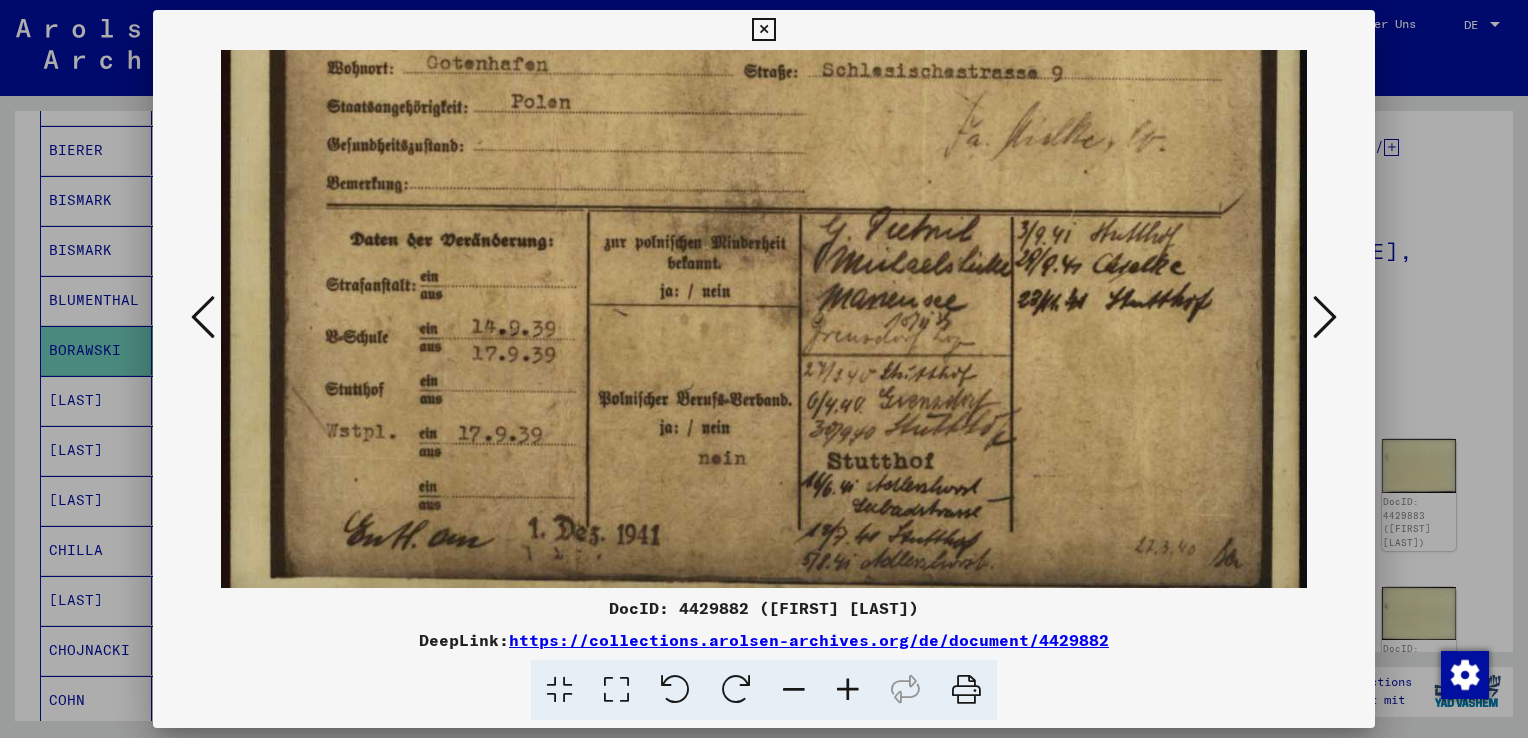 drag, startPoint x: 684, startPoint y: 438, endPoint x: 679, endPoint y: 270, distance: 168.07439 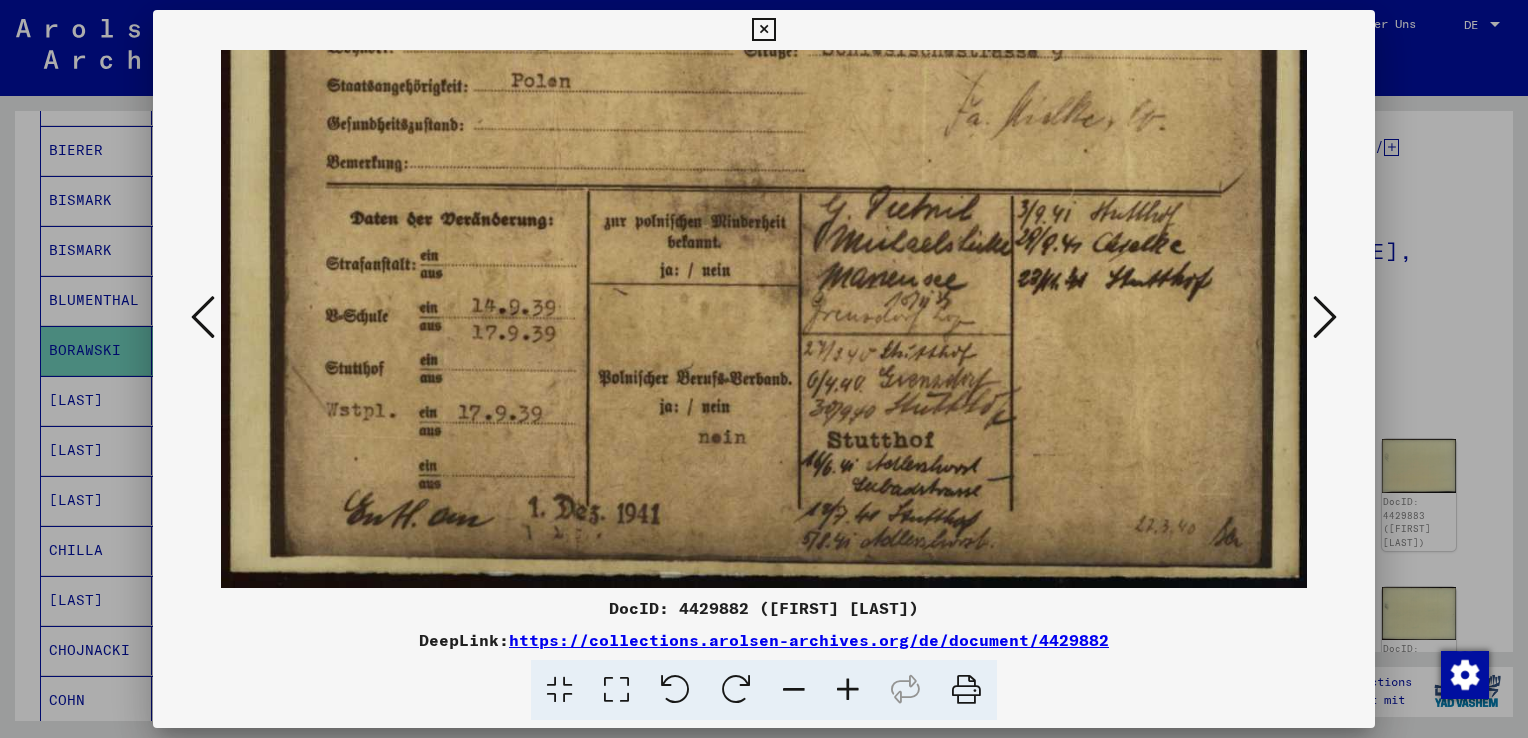 drag, startPoint x: 669, startPoint y: 407, endPoint x: 670, endPoint y: 350, distance: 57.00877 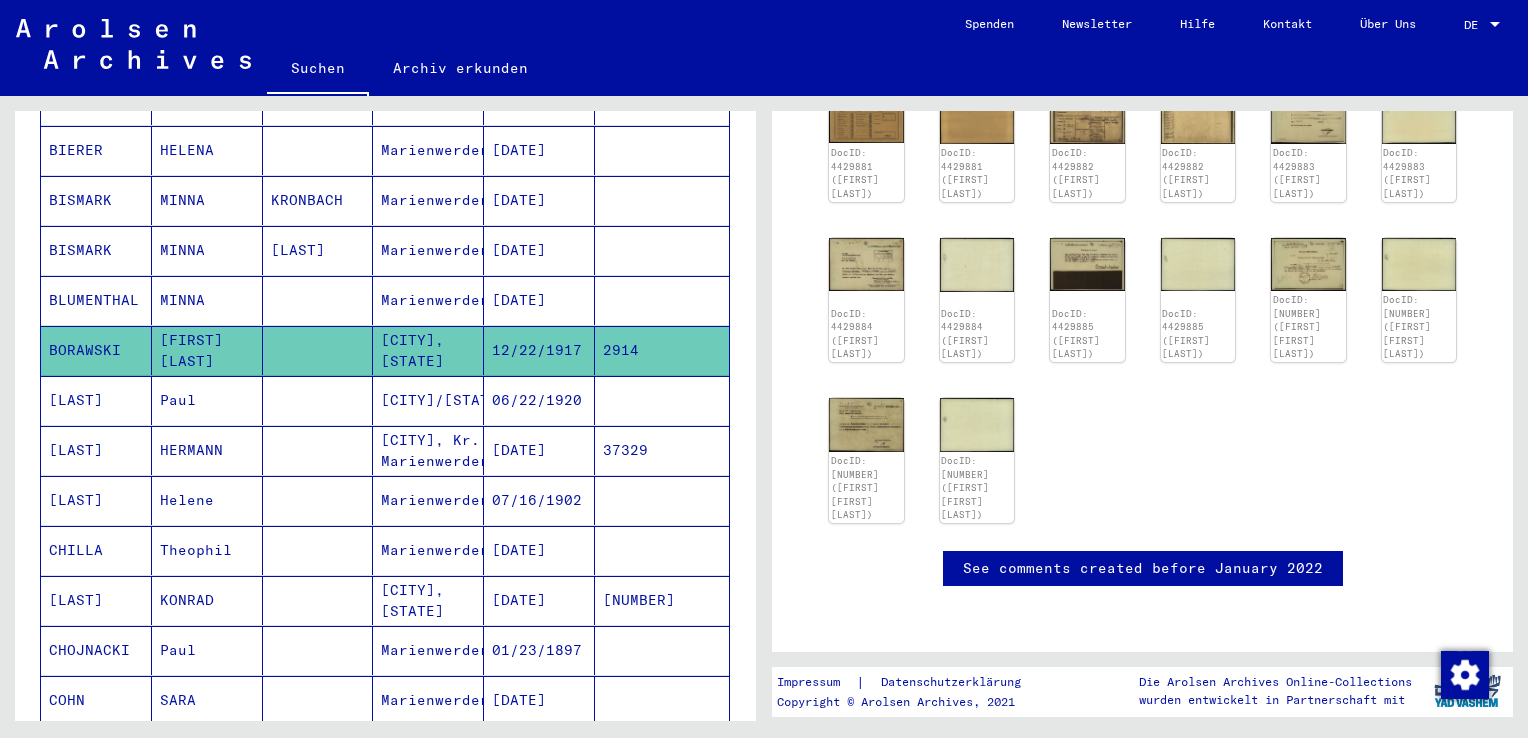 scroll, scrollTop: 500, scrollLeft: 0, axis: vertical 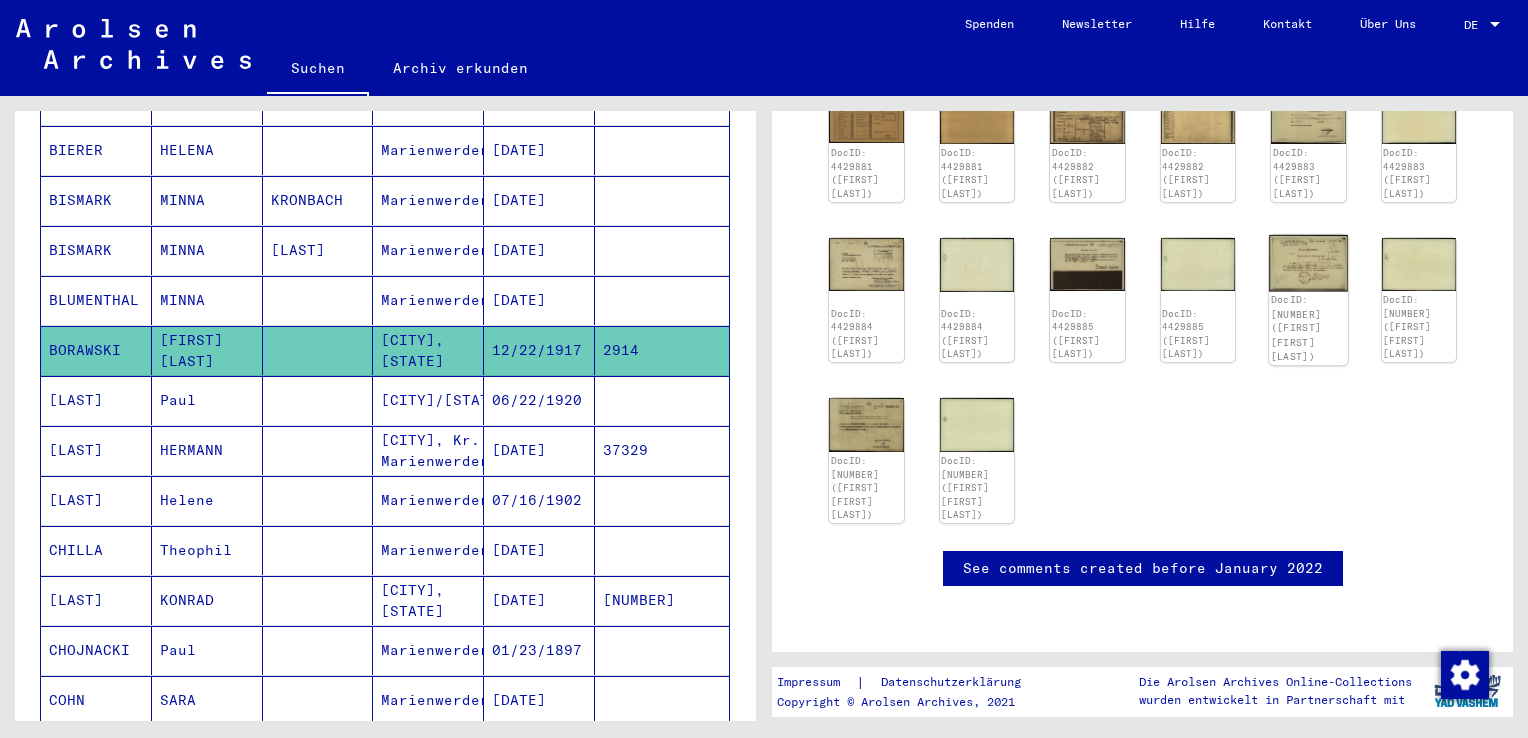 click 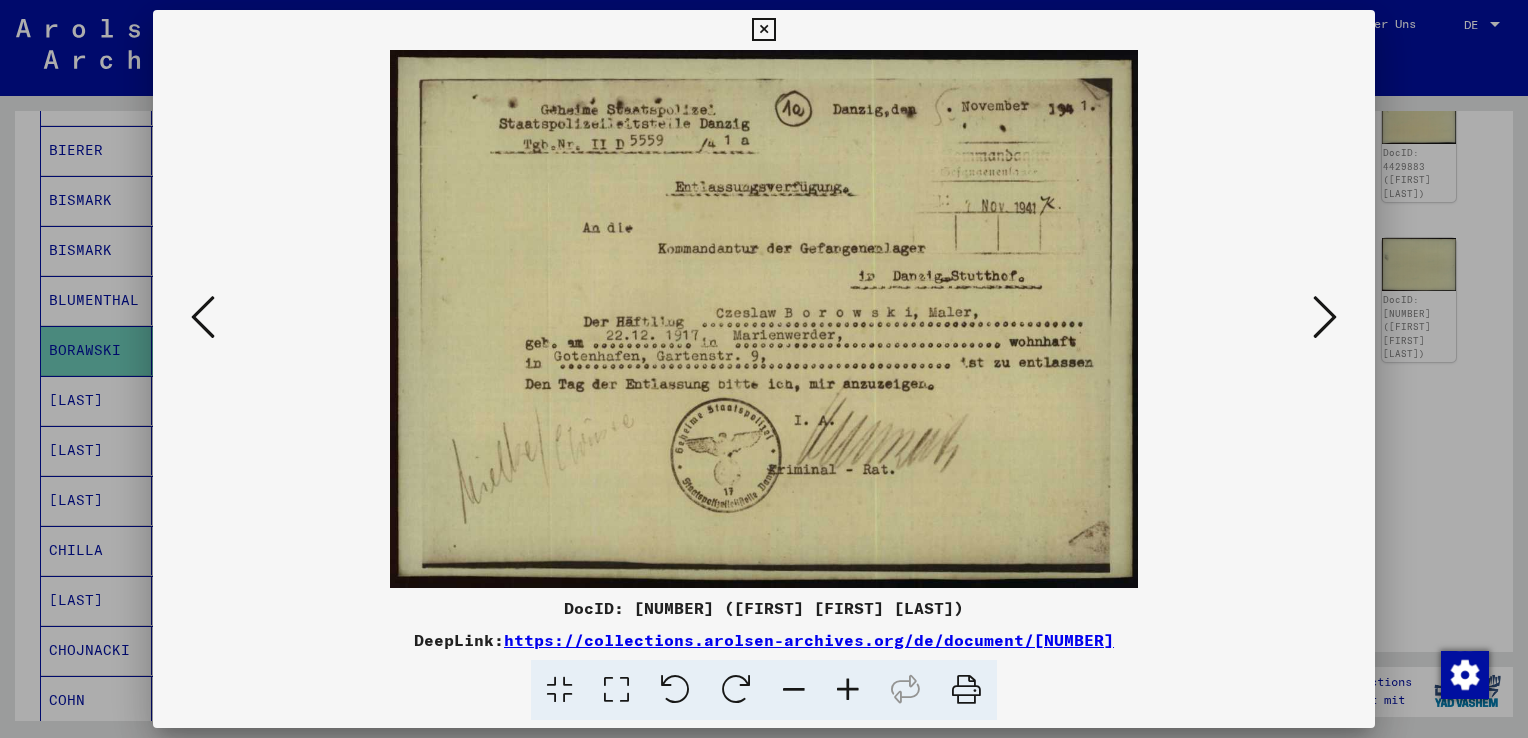 click at bounding box center (764, 369) 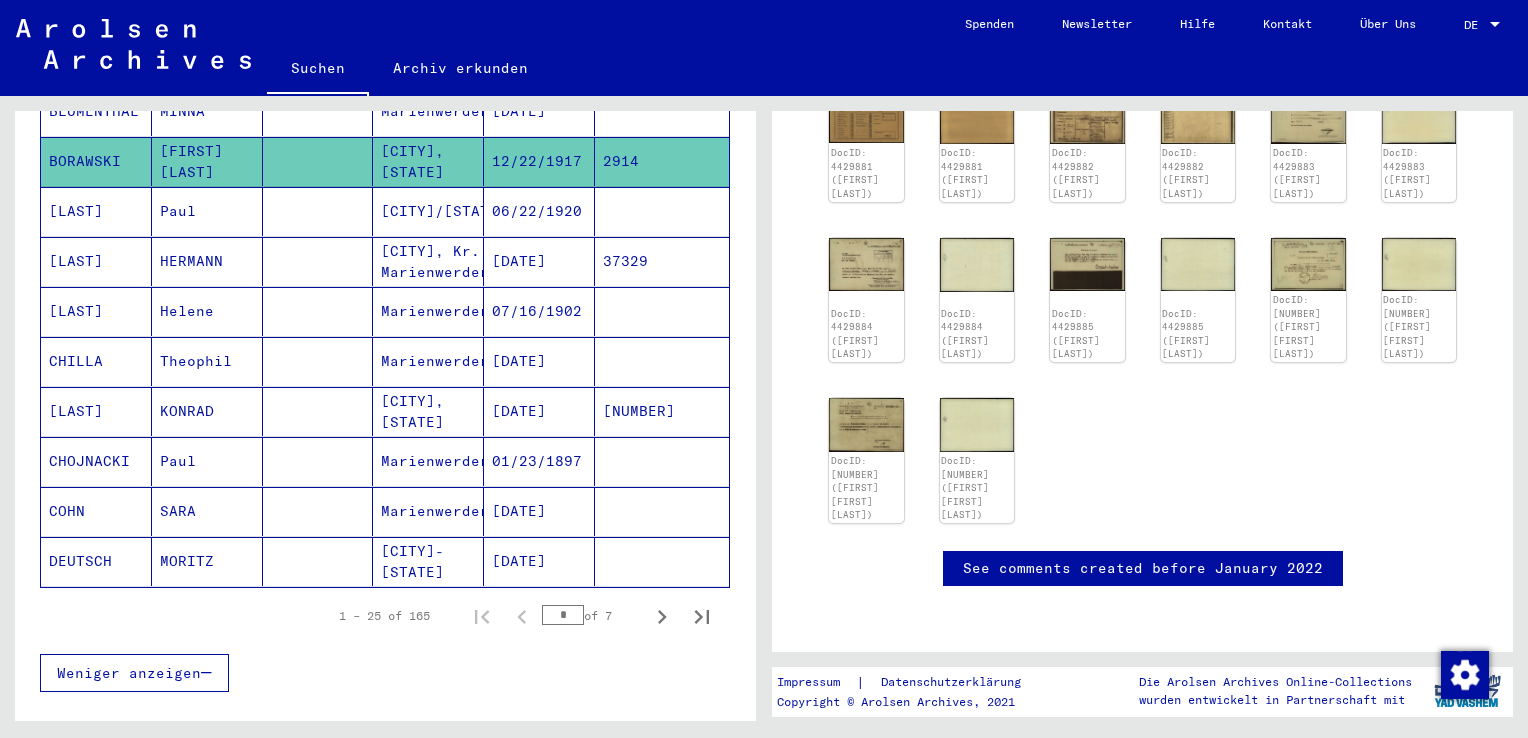 scroll, scrollTop: 1100, scrollLeft: 0, axis: vertical 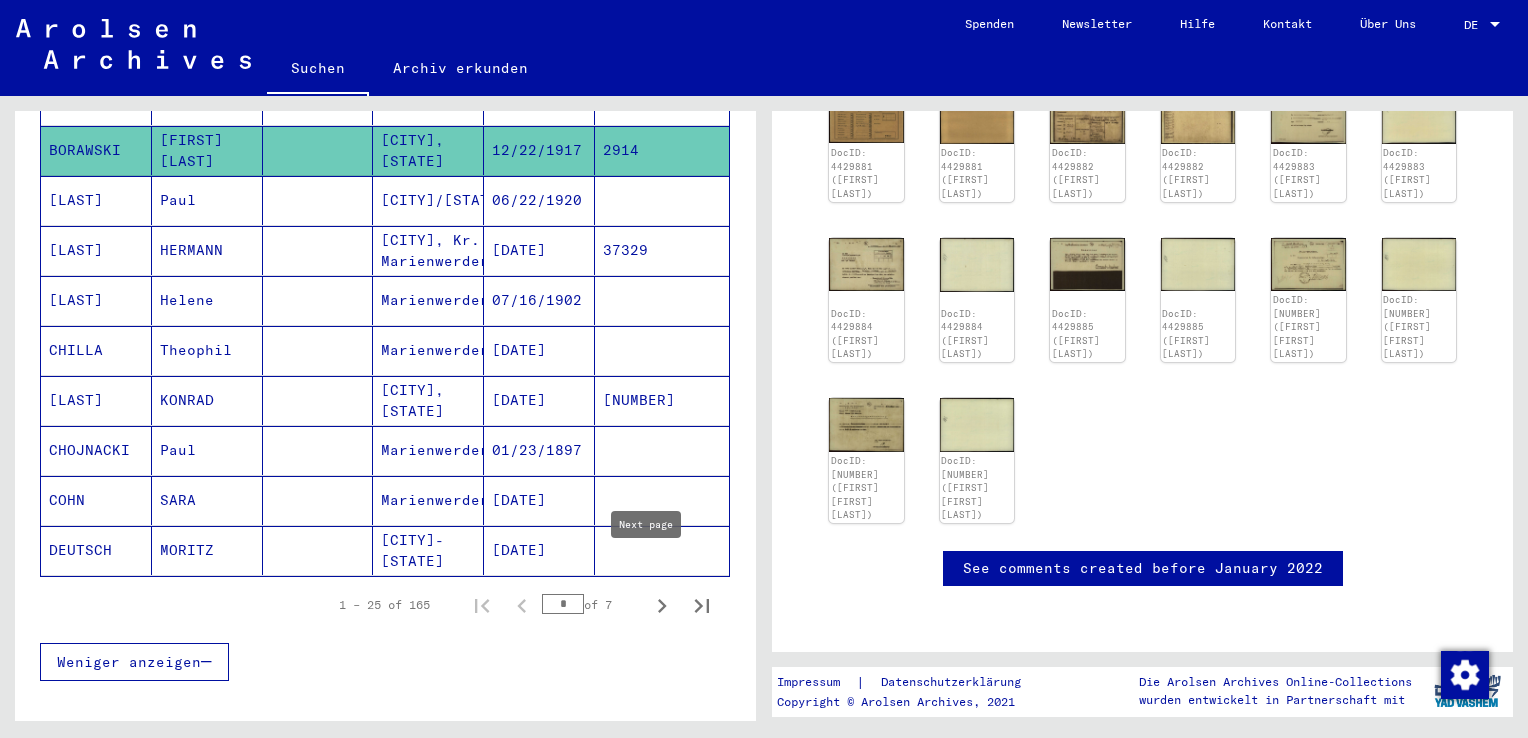 click 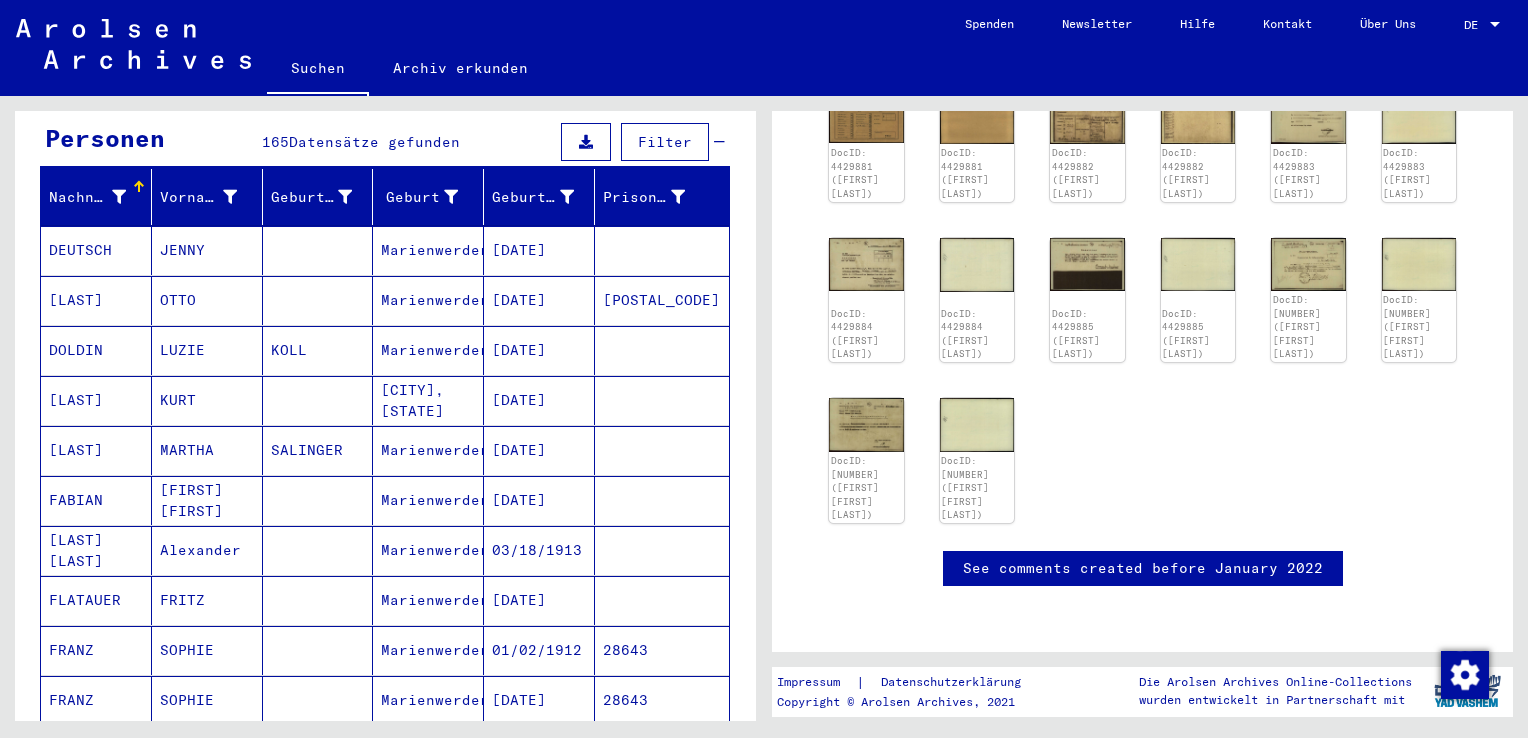 scroll, scrollTop: 200, scrollLeft: 0, axis: vertical 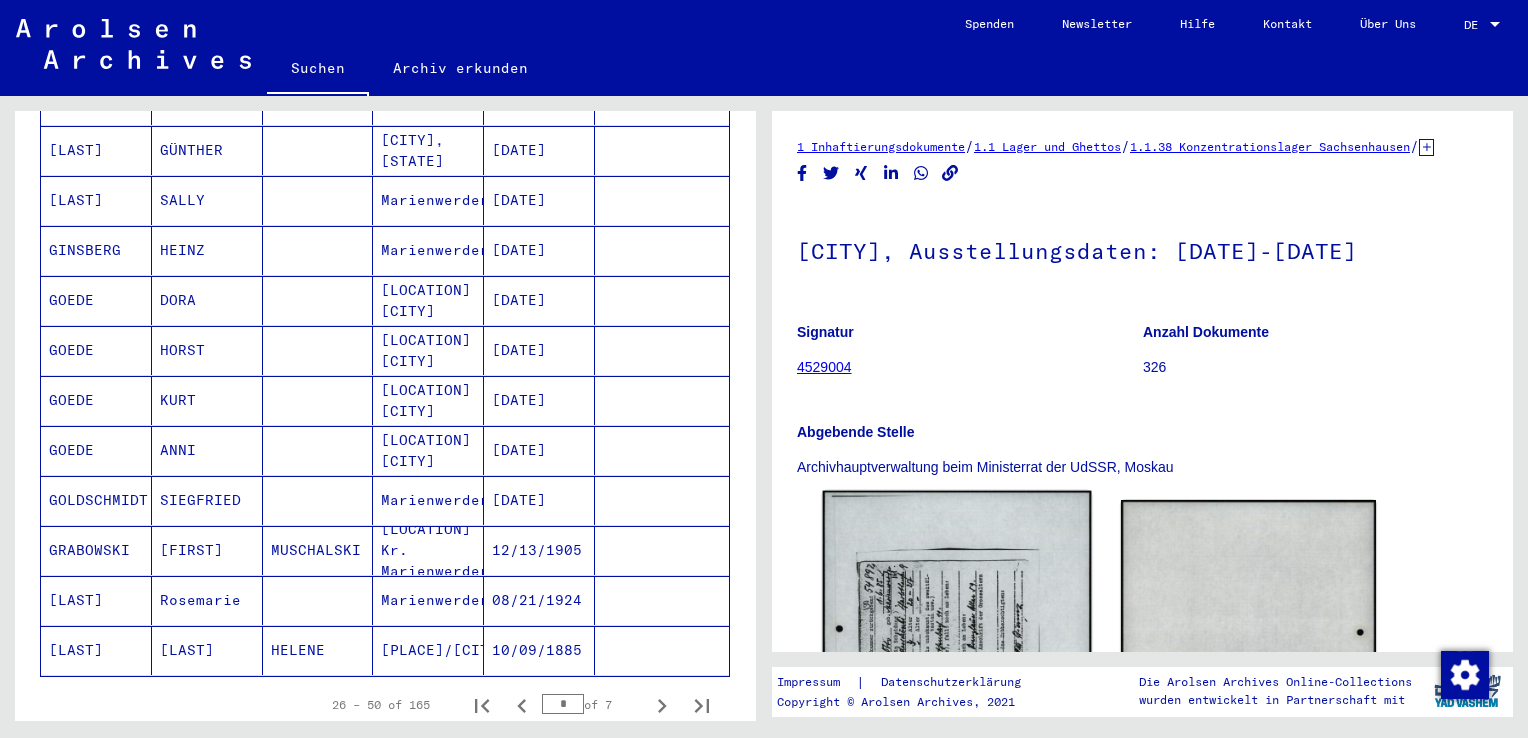 click 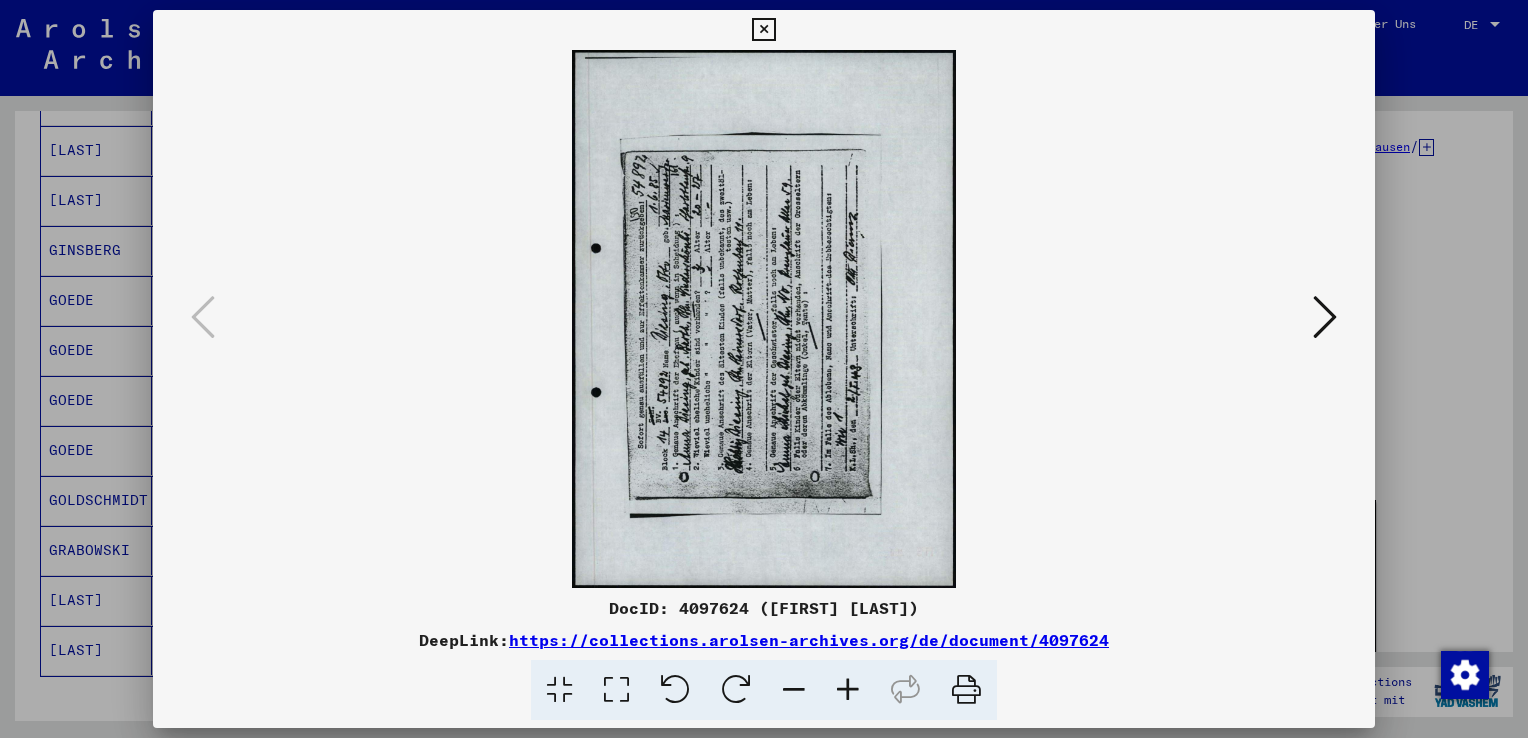 click at bounding box center [616, 690] 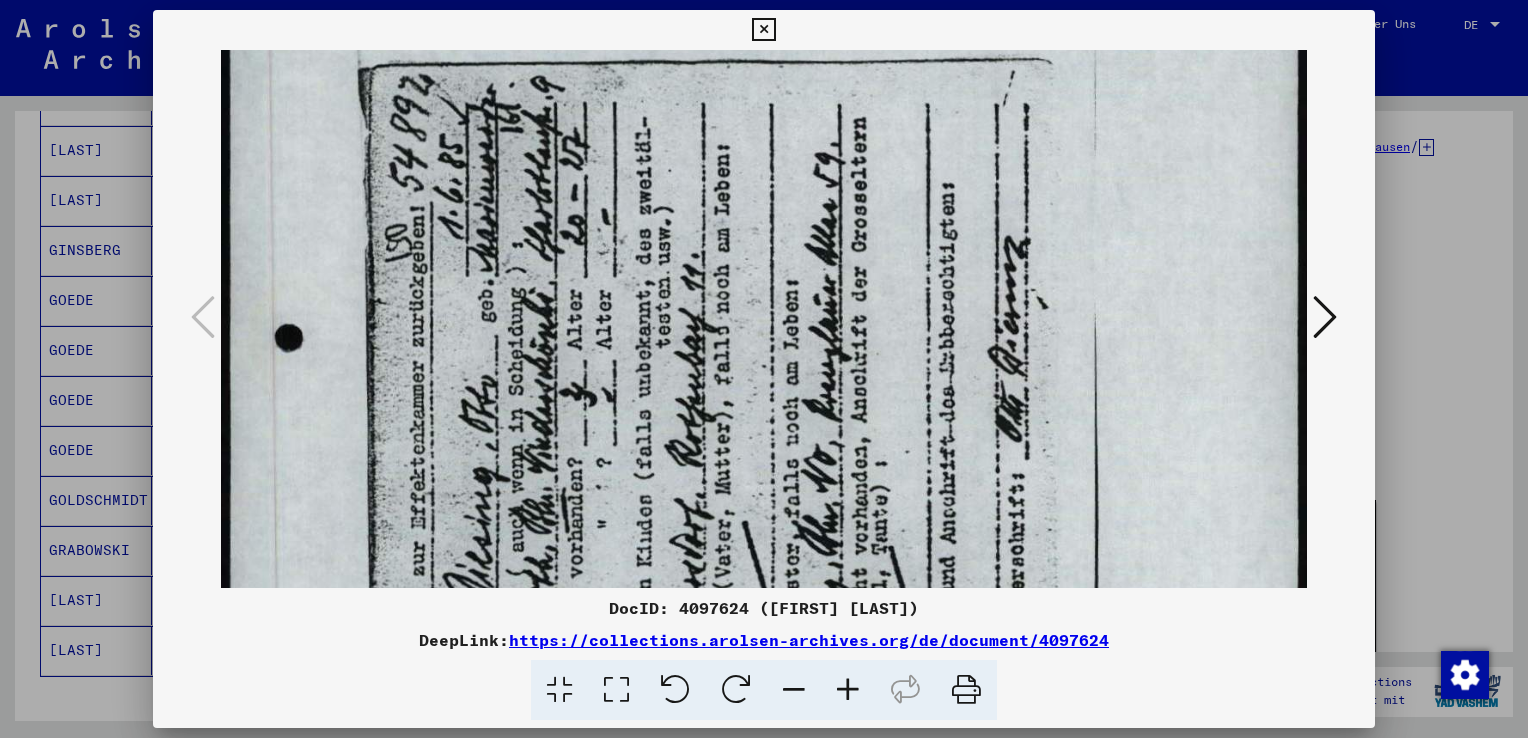 drag, startPoint x: 654, startPoint y: 432, endPoint x: 692, endPoint y: 165, distance: 269.69055 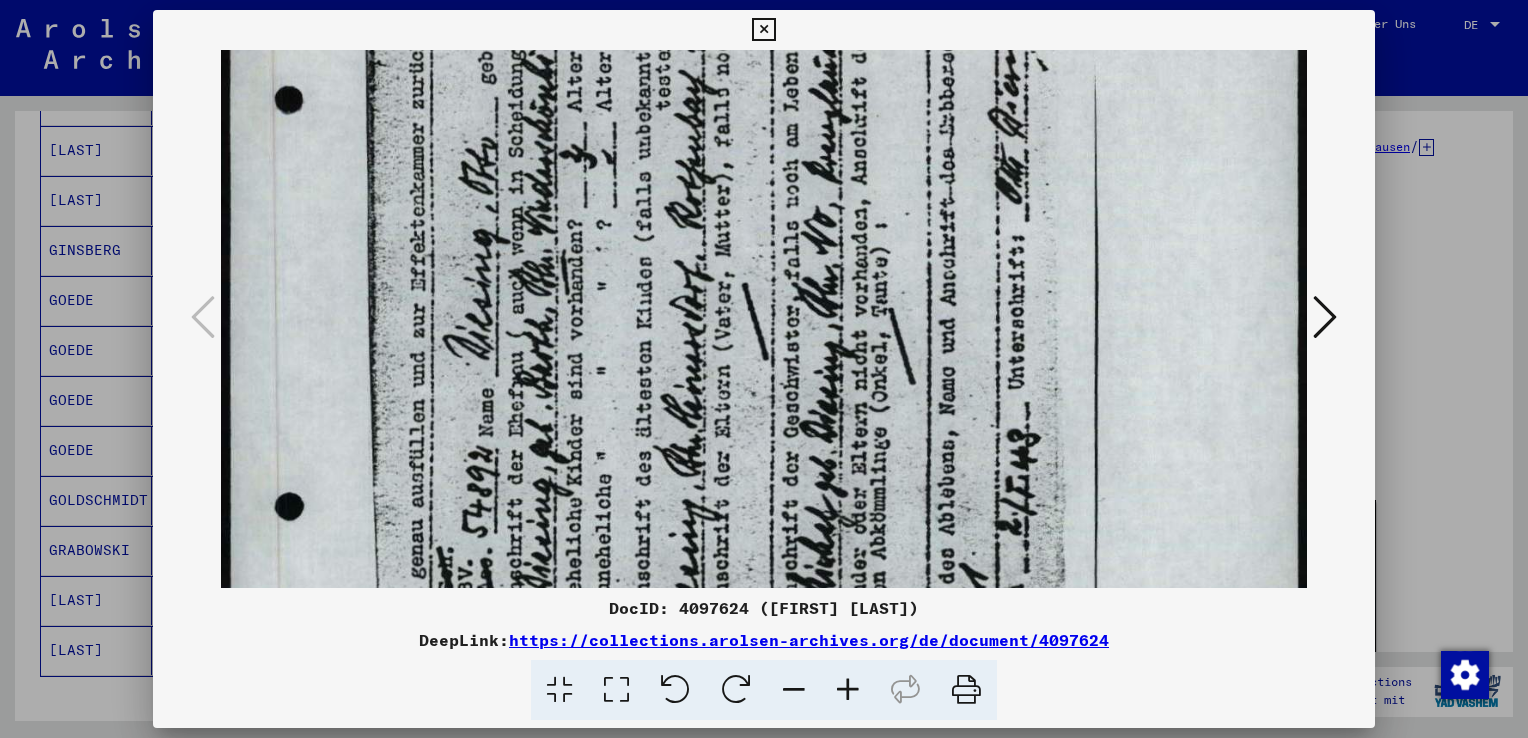 drag, startPoint x: 724, startPoint y: 406, endPoint x: 696, endPoint y: 206, distance: 201.95049 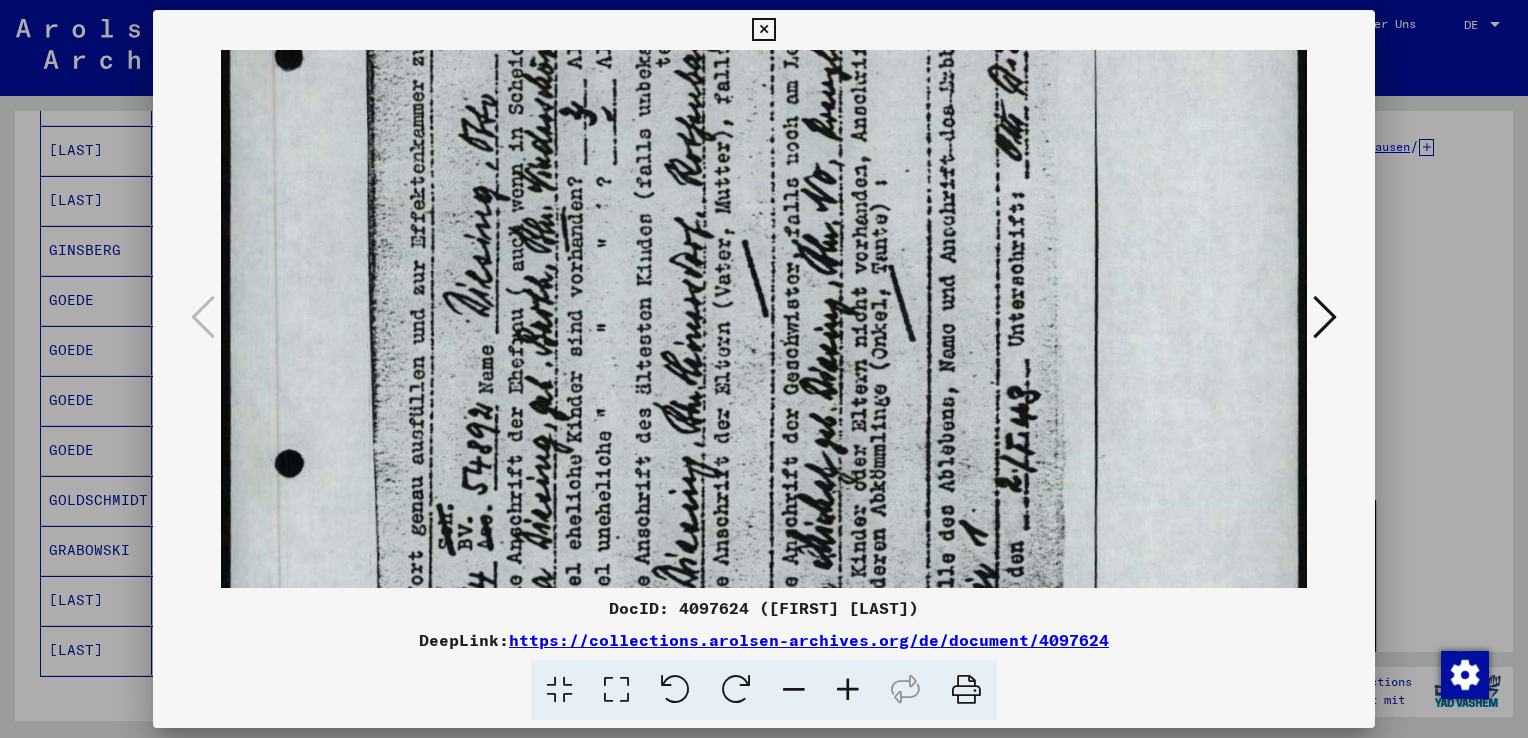 drag, startPoint x: 733, startPoint y: 401, endPoint x: 668, endPoint y: 374, distance: 70.38466 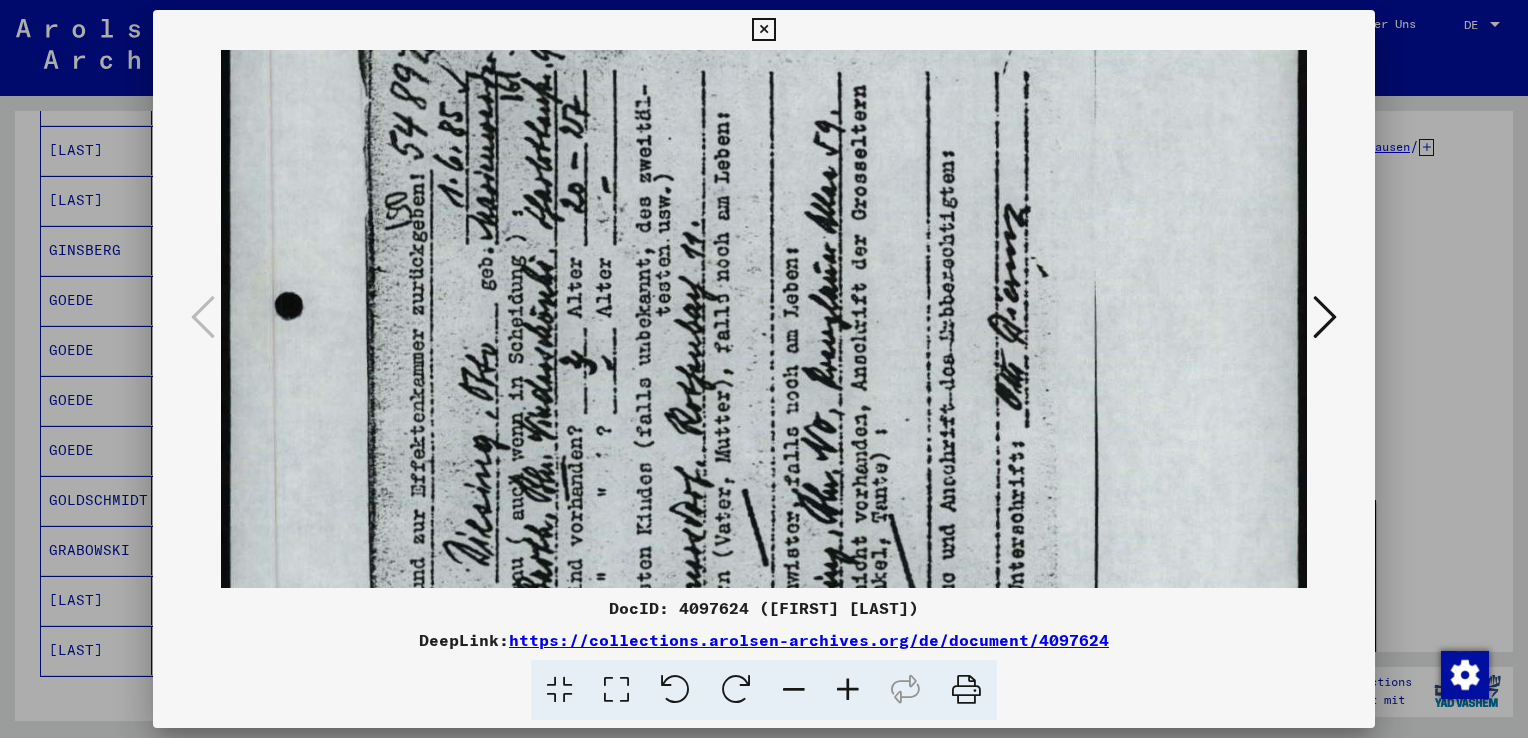 scroll, scrollTop: 292, scrollLeft: 0, axis: vertical 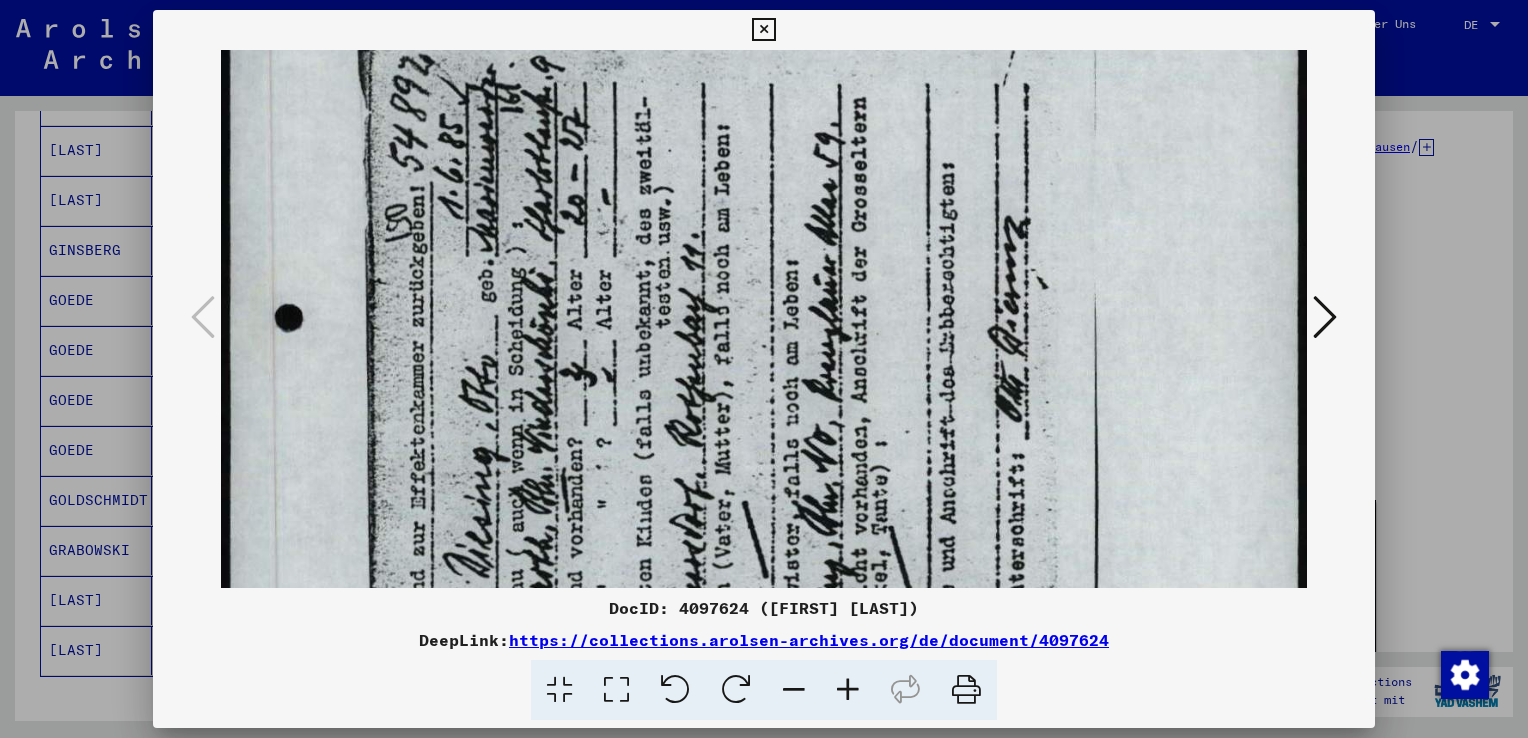 drag, startPoint x: 838, startPoint y: 228, endPoint x: 813, endPoint y: 501, distance: 274.1423 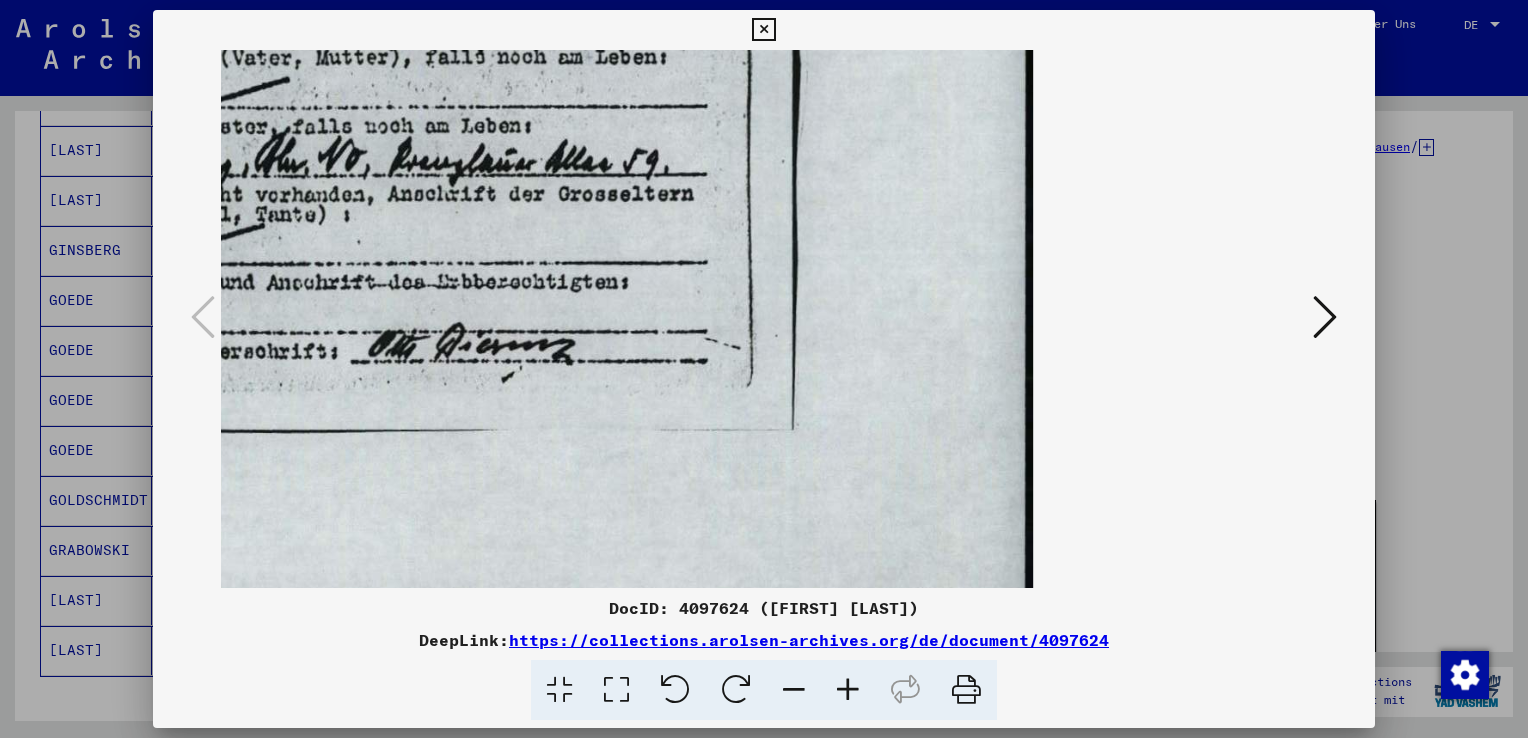 drag, startPoint x: 565, startPoint y: 322, endPoint x: 757, endPoint y: 363, distance: 196.32881 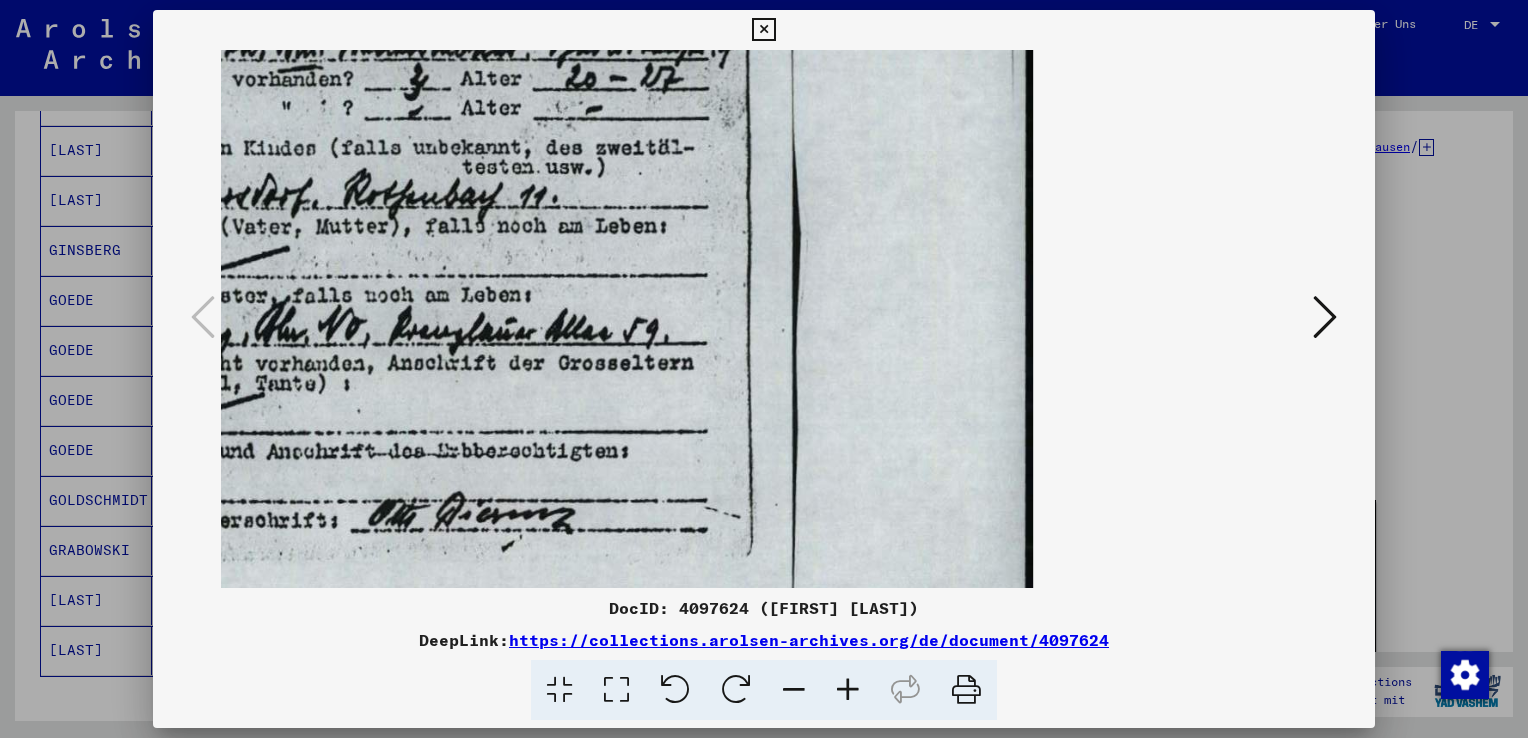 drag, startPoint x: 681, startPoint y: 194, endPoint x: 687, endPoint y: 366, distance: 172.10461 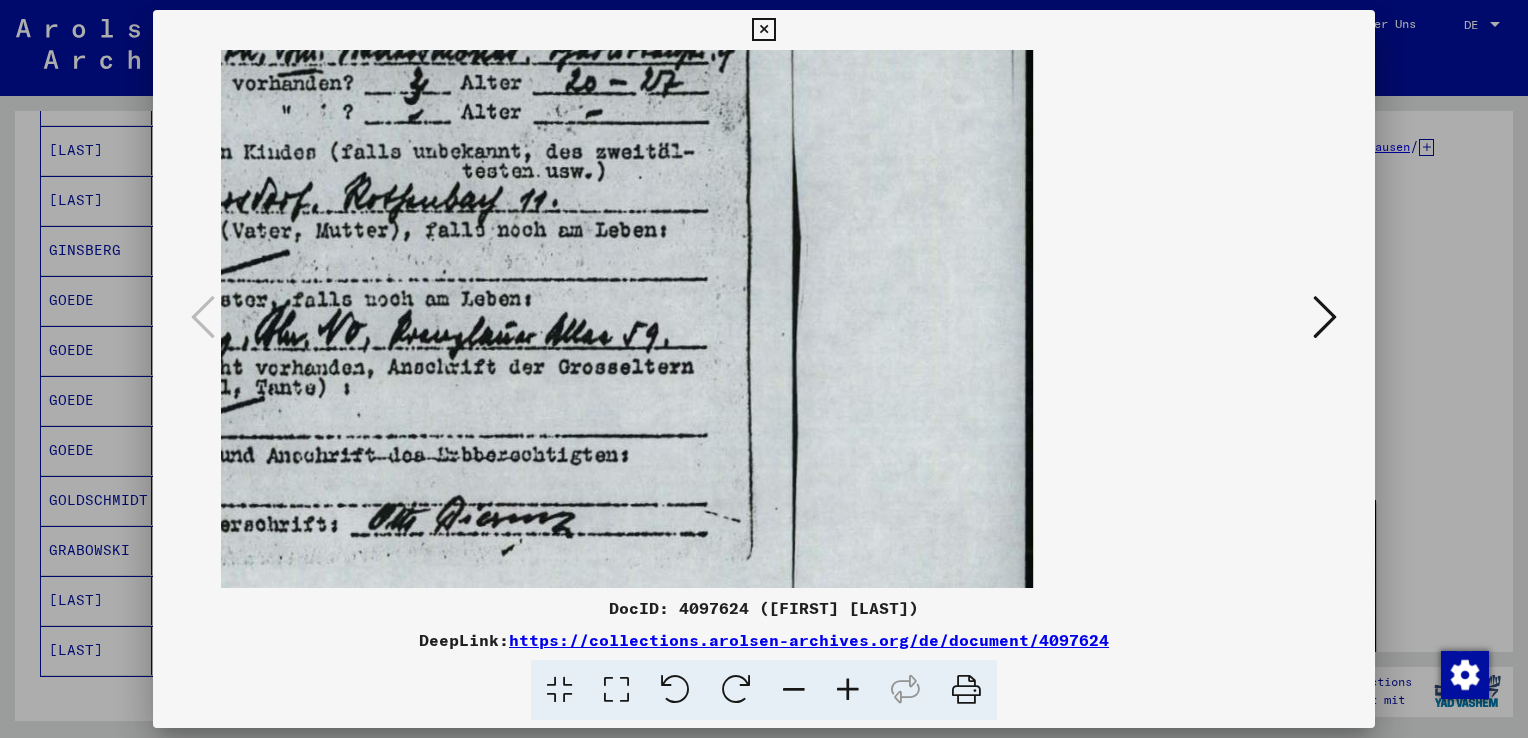 drag, startPoint x: 539, startPoint y: 306, endPoint x: 860, endPoint y: 295, distance: 321.18842 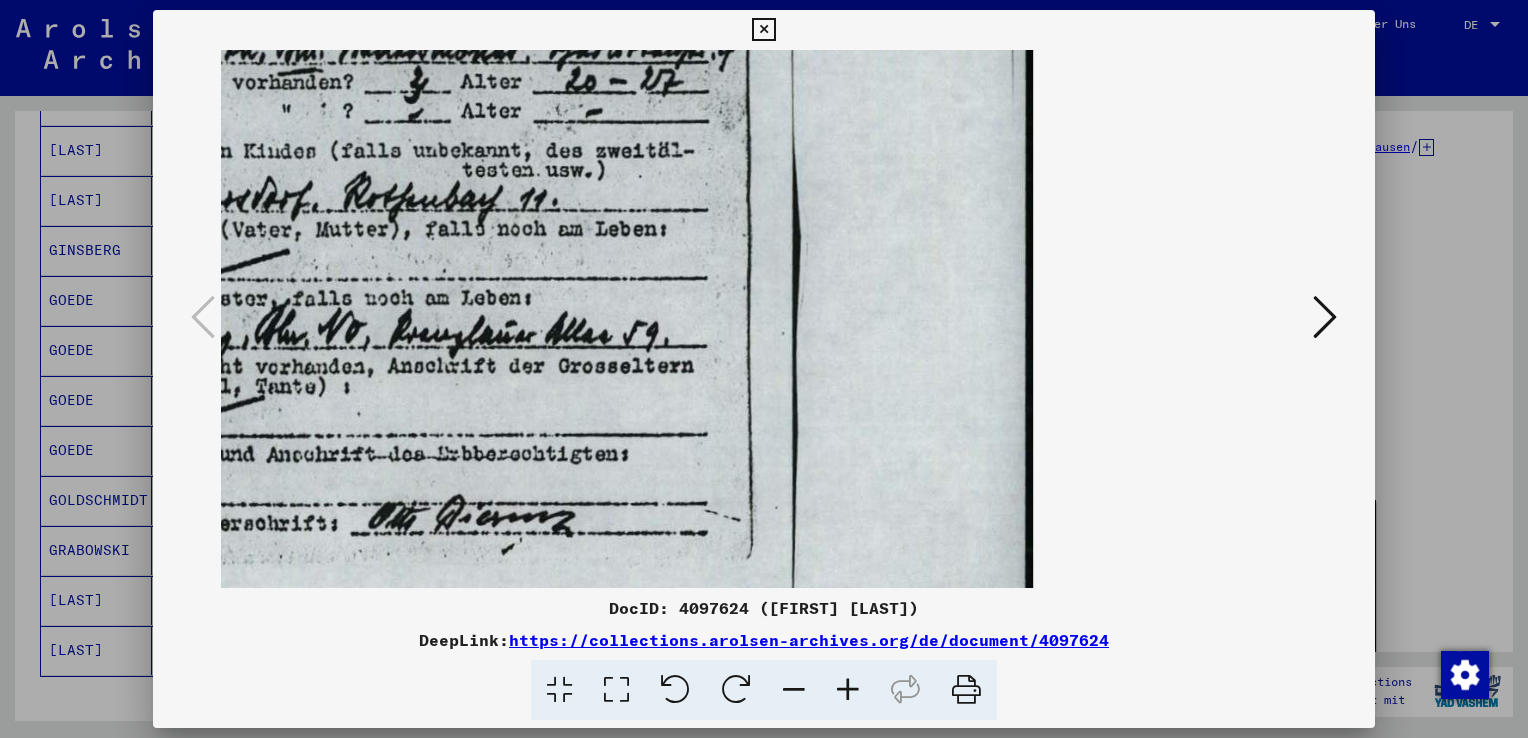 click at bounding box center [273, 270] 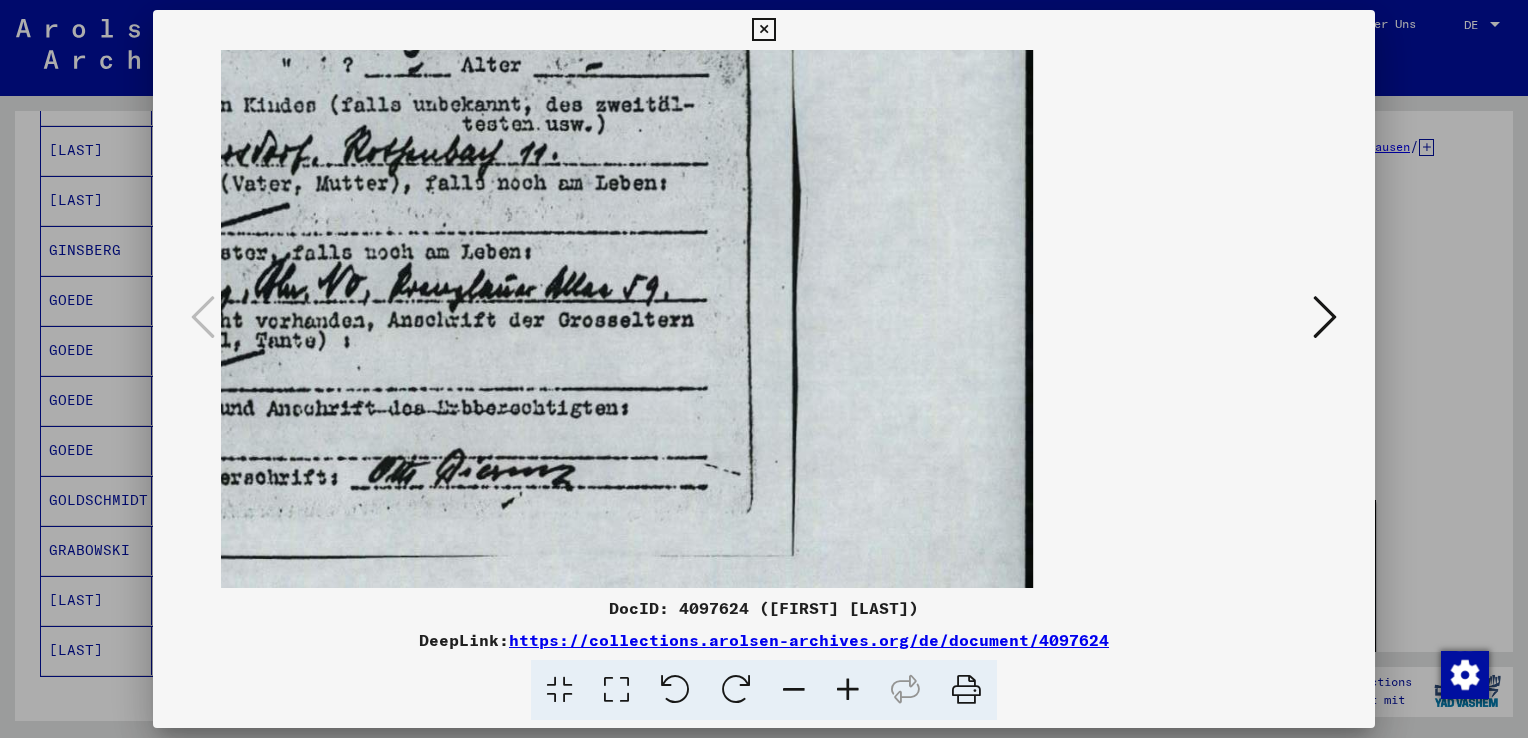 scroll, scrollTop: 0, scrollLeft: 0, axis: both 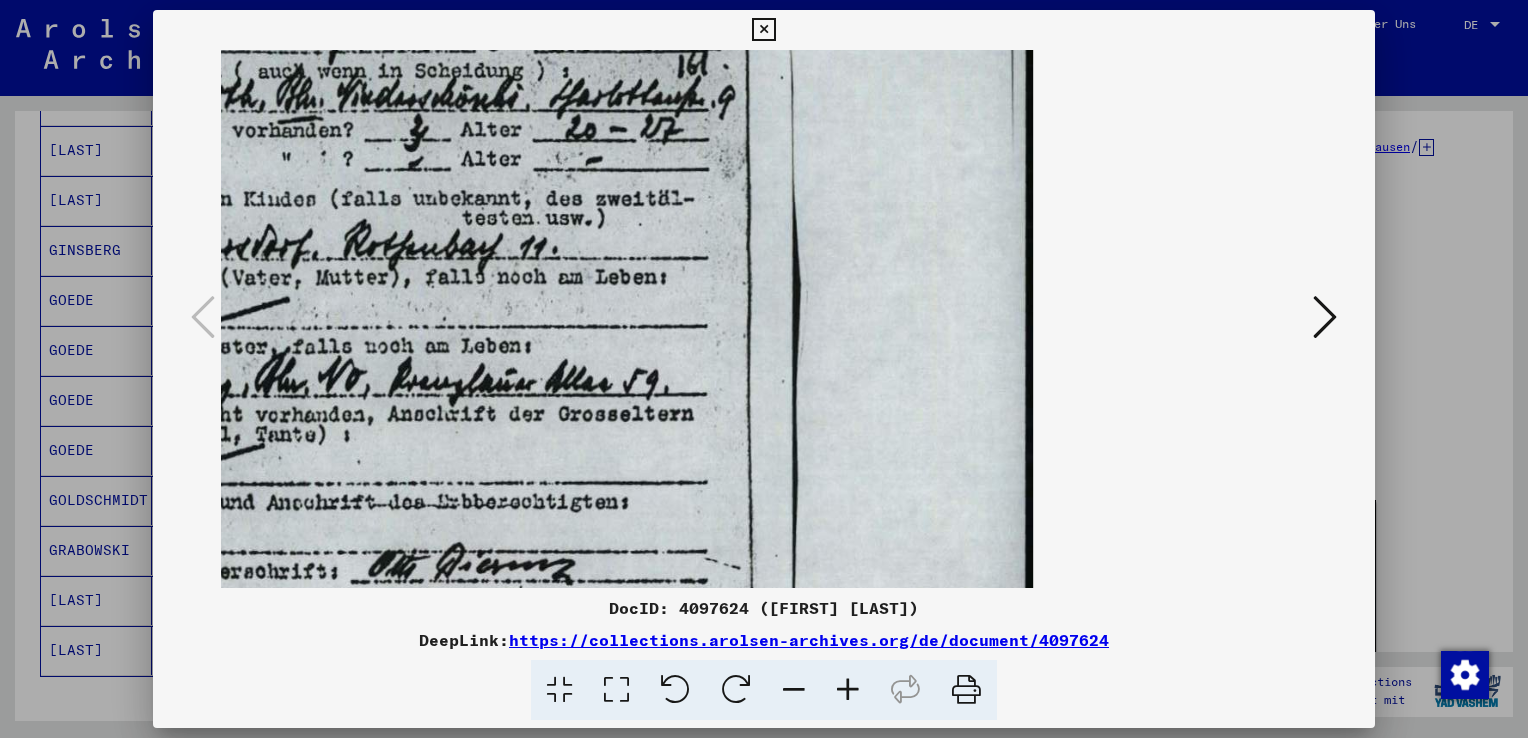 drag, startPoint x: 745, startPoint y: 331, endPoint x: 812, endPoint y: 499, distance: 180.86736 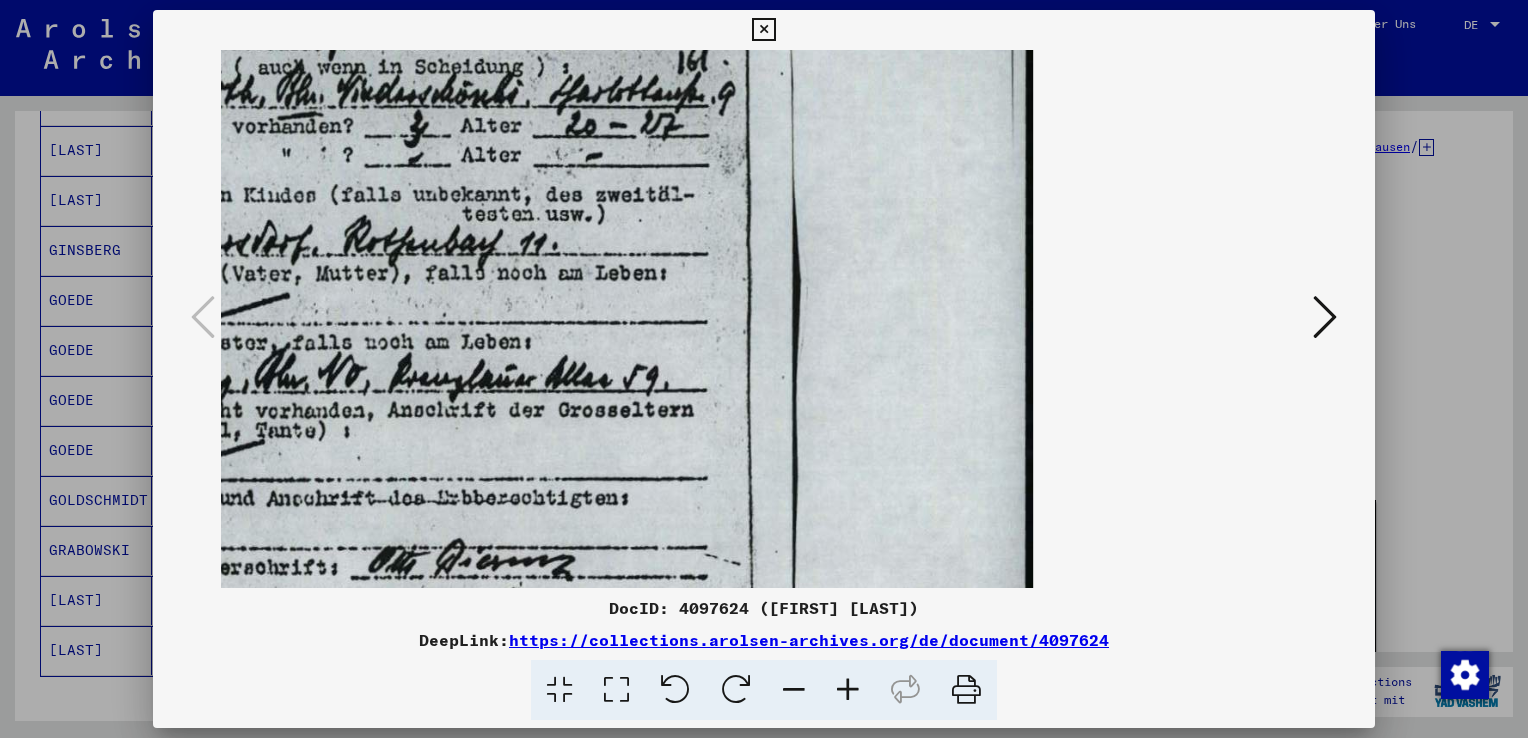 scroll, scrollTop: 0, scrollLeft: 0, axis: both 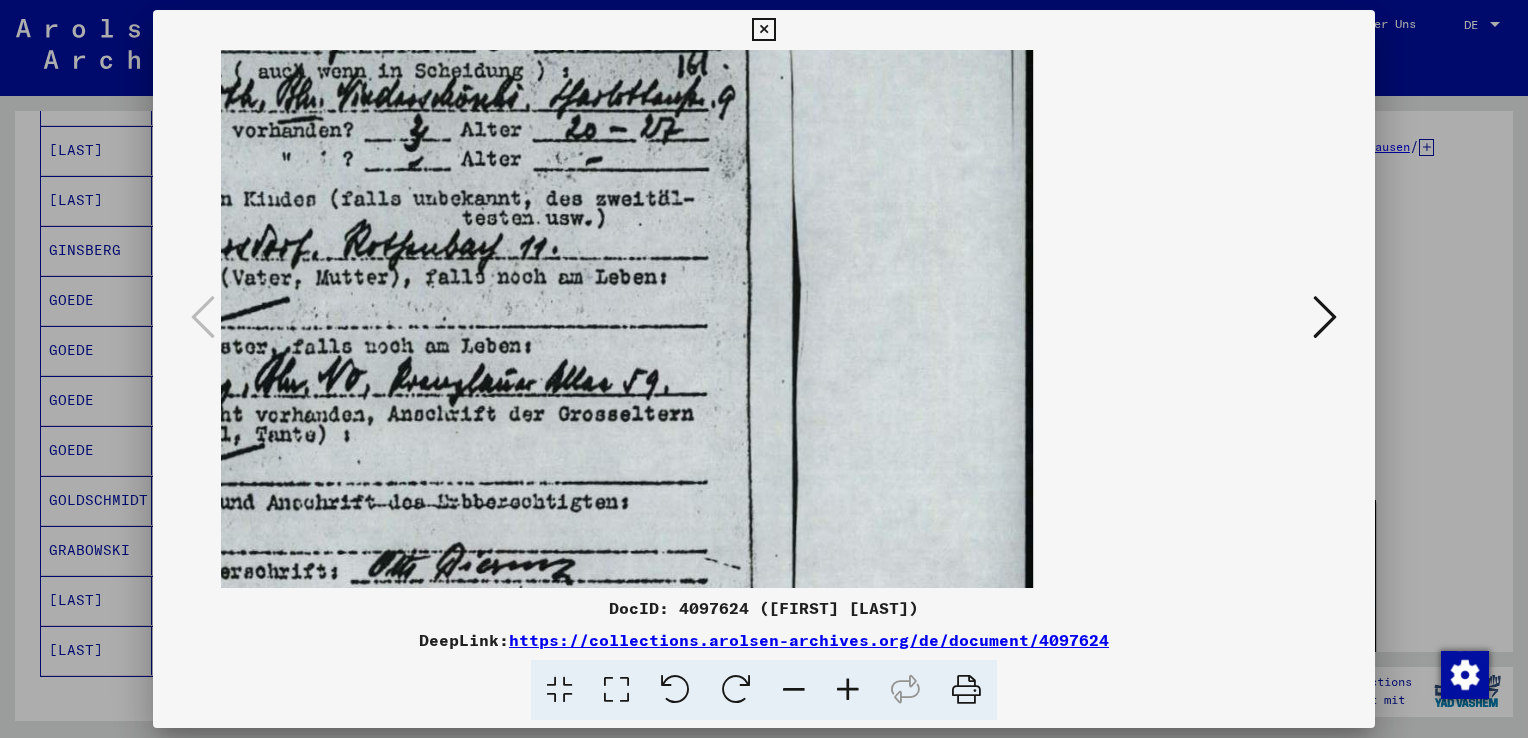 drag, startPoint x: 811, startPoint y: 219, endPoint x: 1142, endPoint y: 306, distance: 342.2426 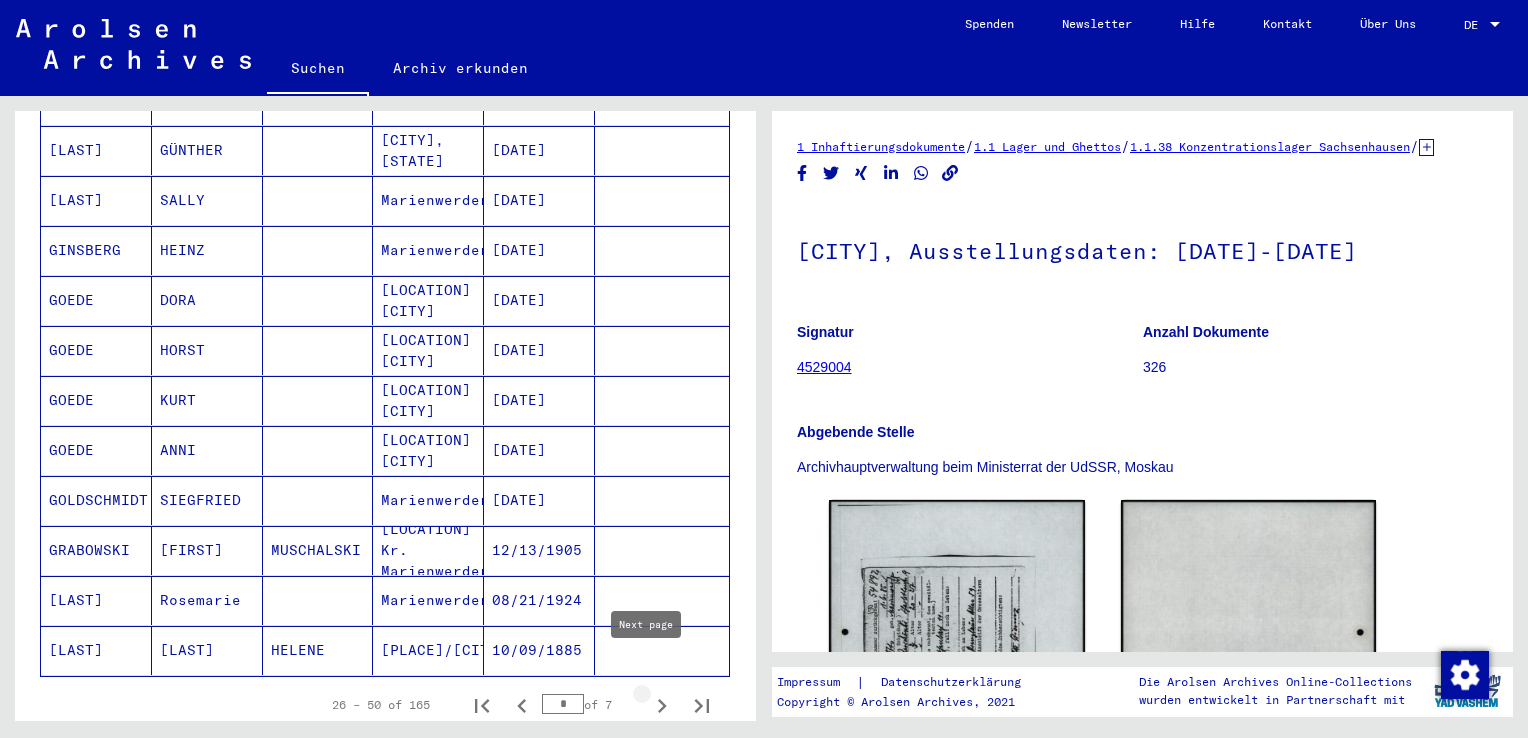 click 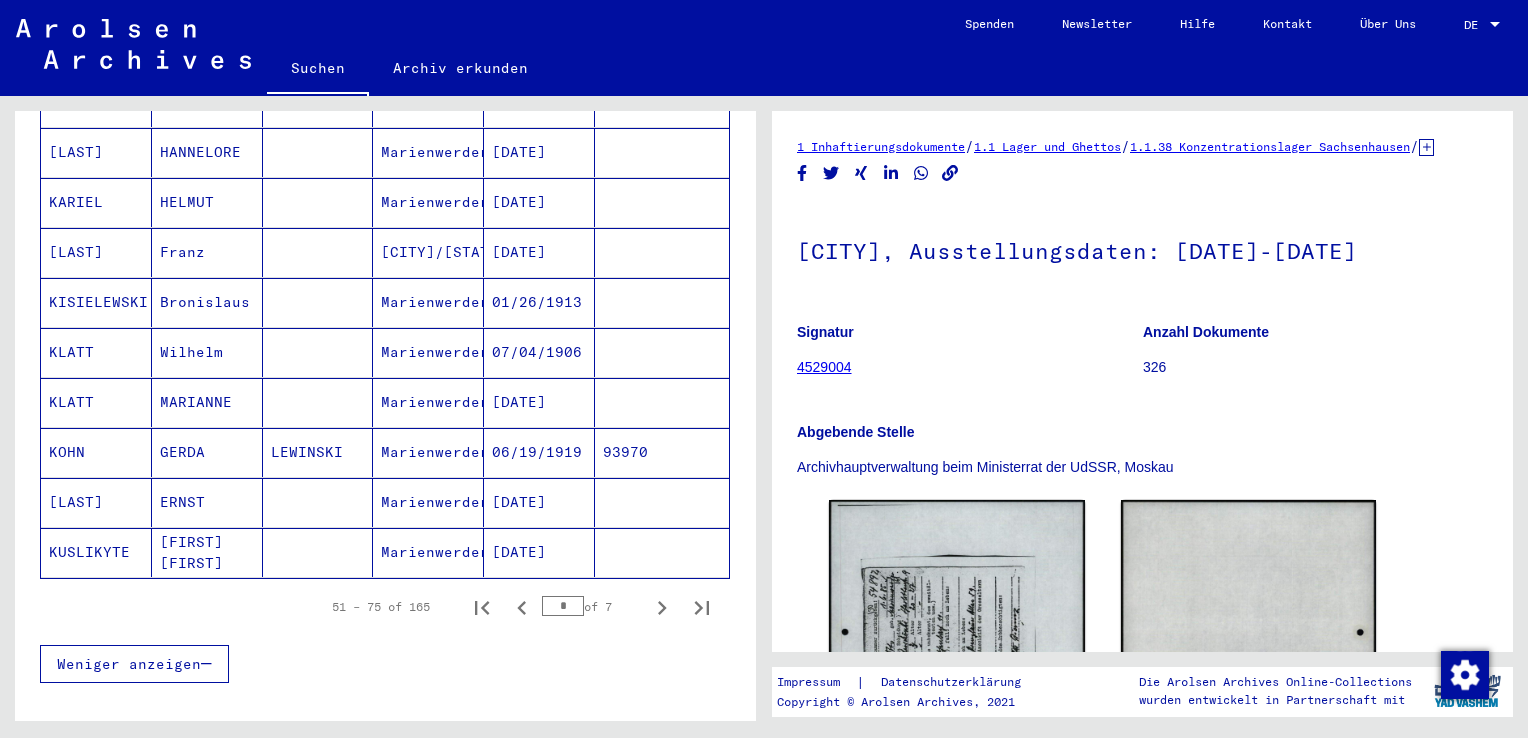scroll, scrollTop: 1100, scrollLeft: 0, axis: vertical 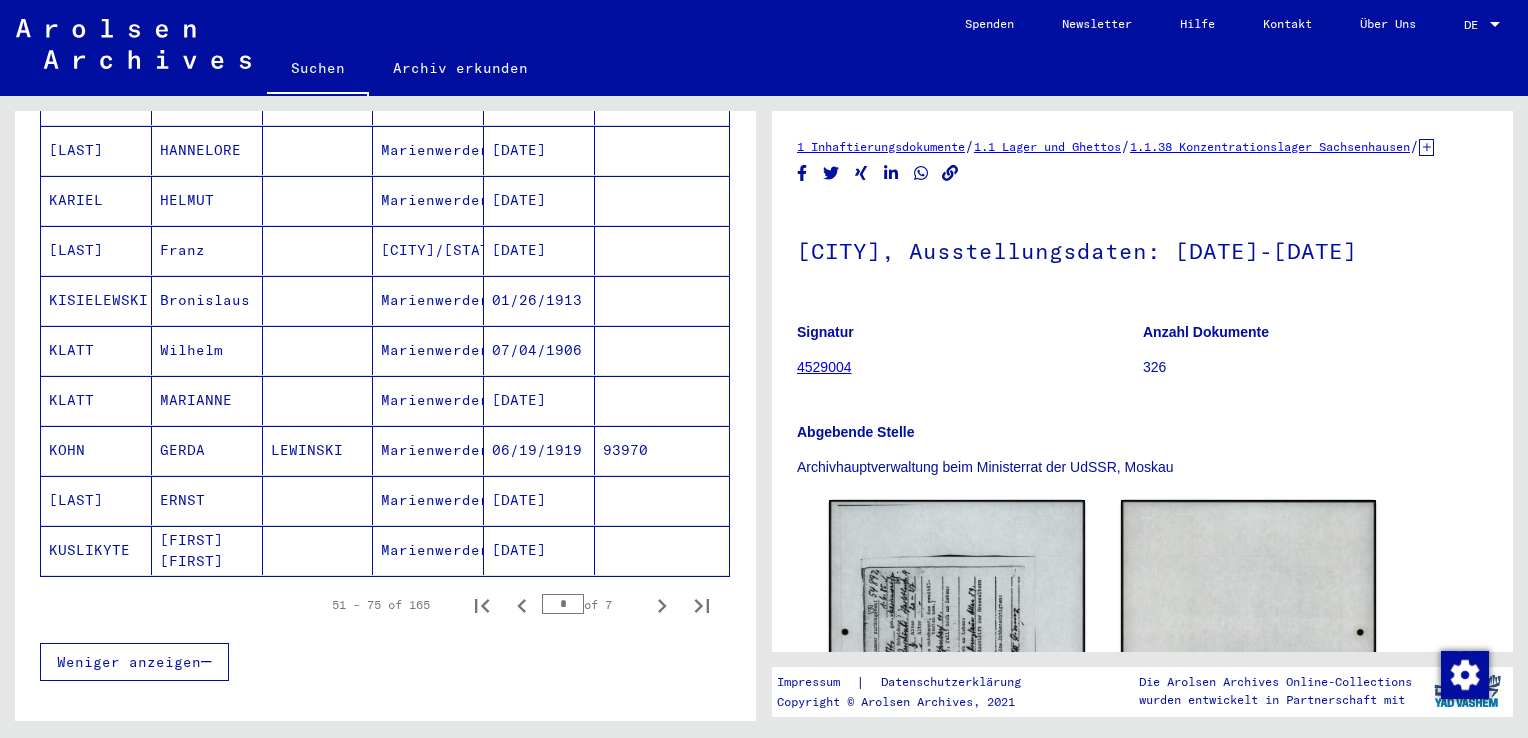 click on "93970" at bounding box center [662, 500] 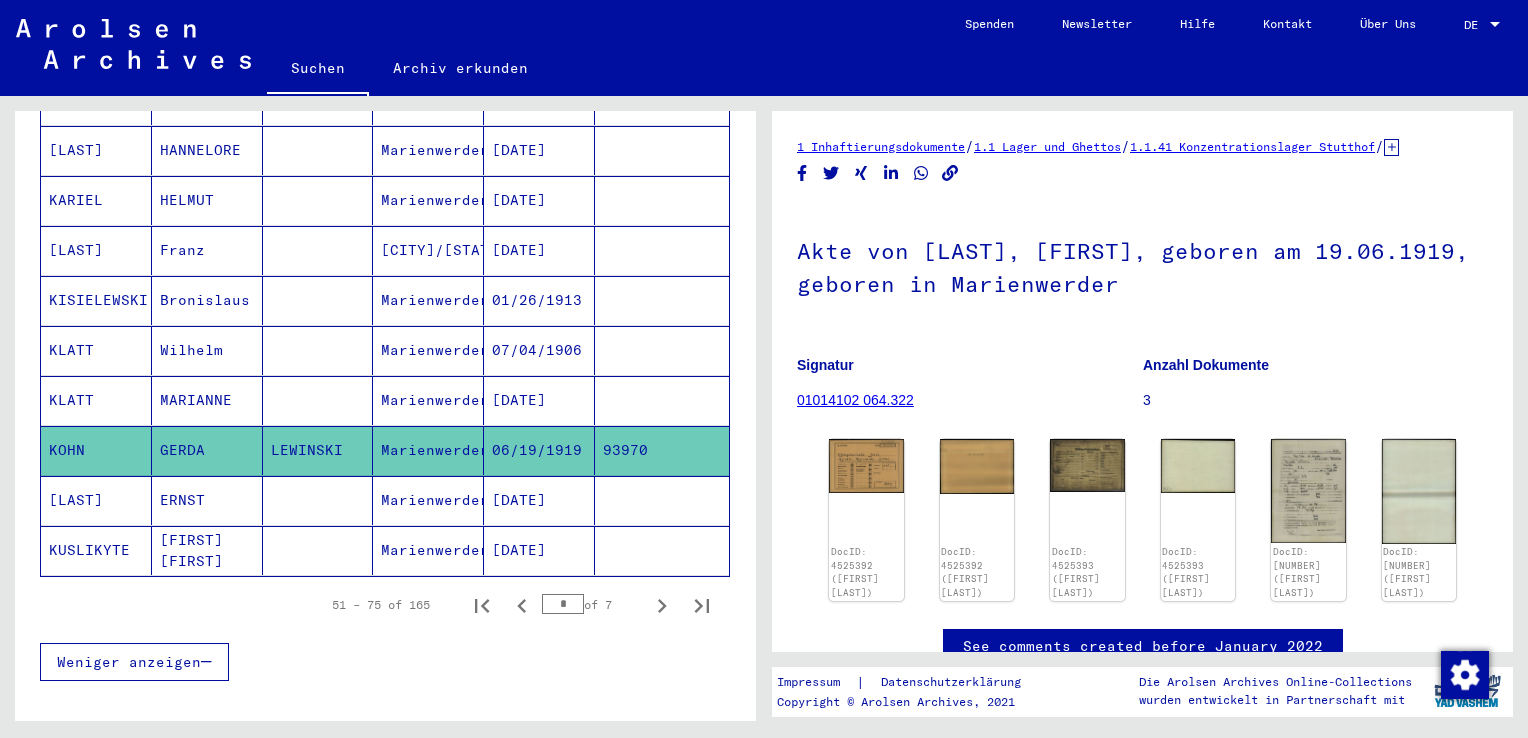 scroll, scrollTop: 0, scrollLeft: 0, axis: both 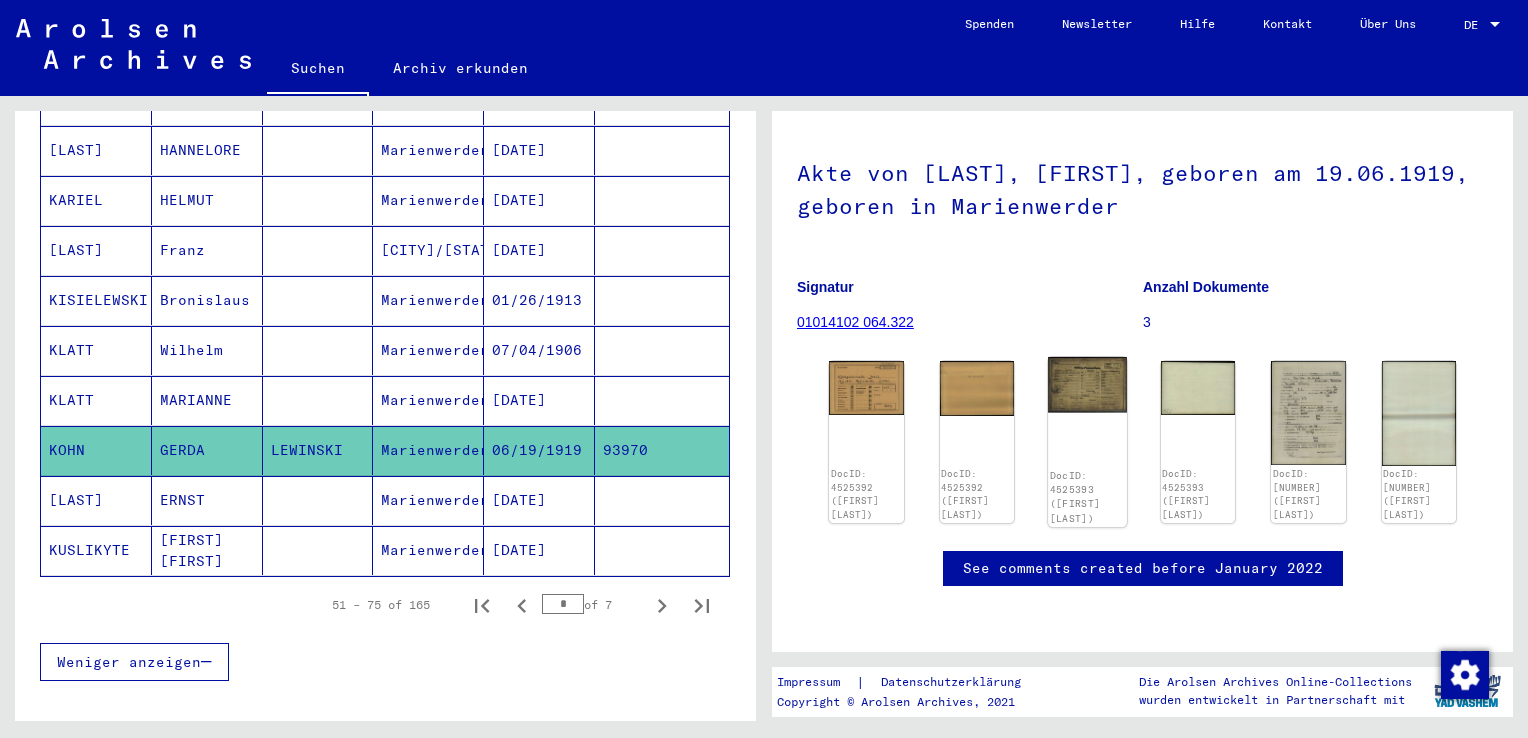 click 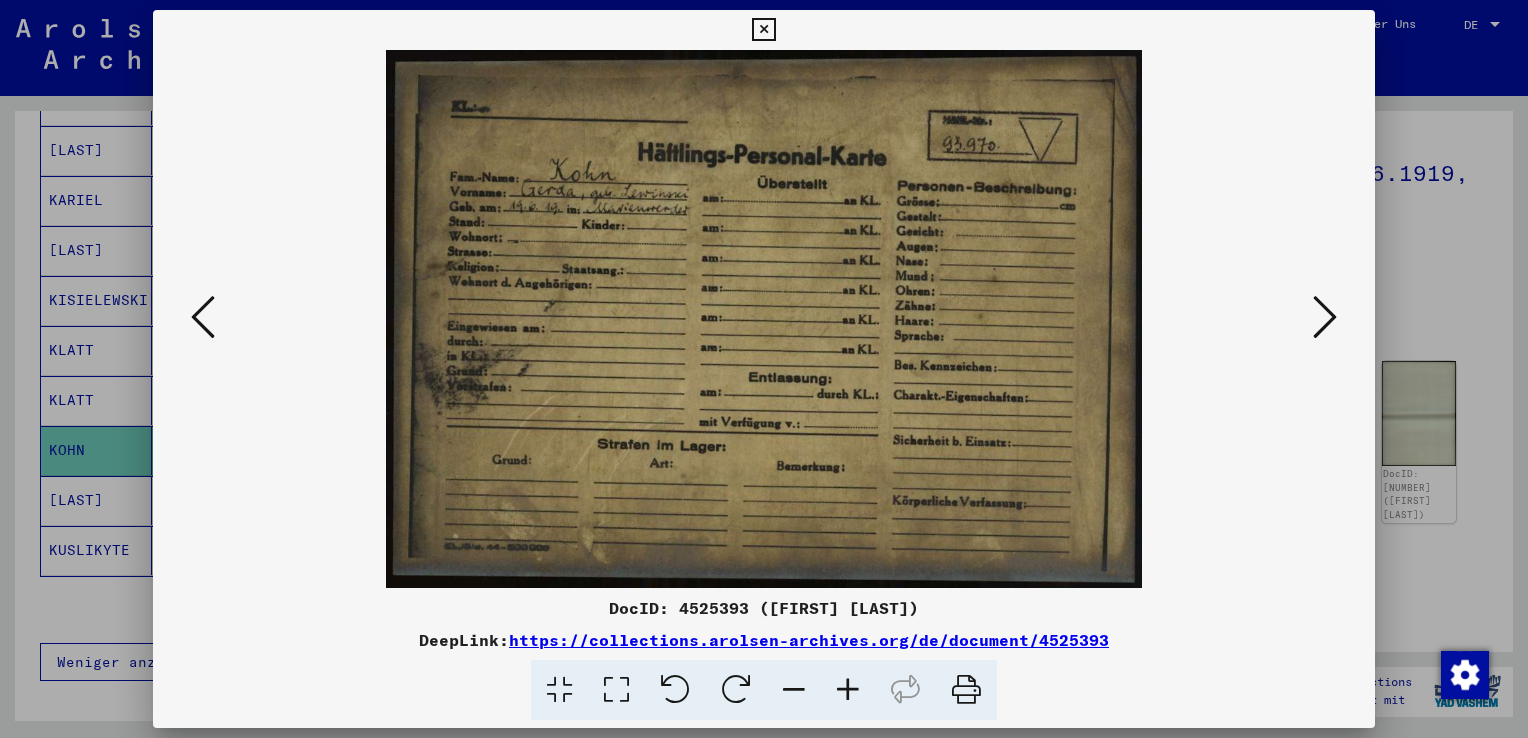 click at bounding box center (764, 369) 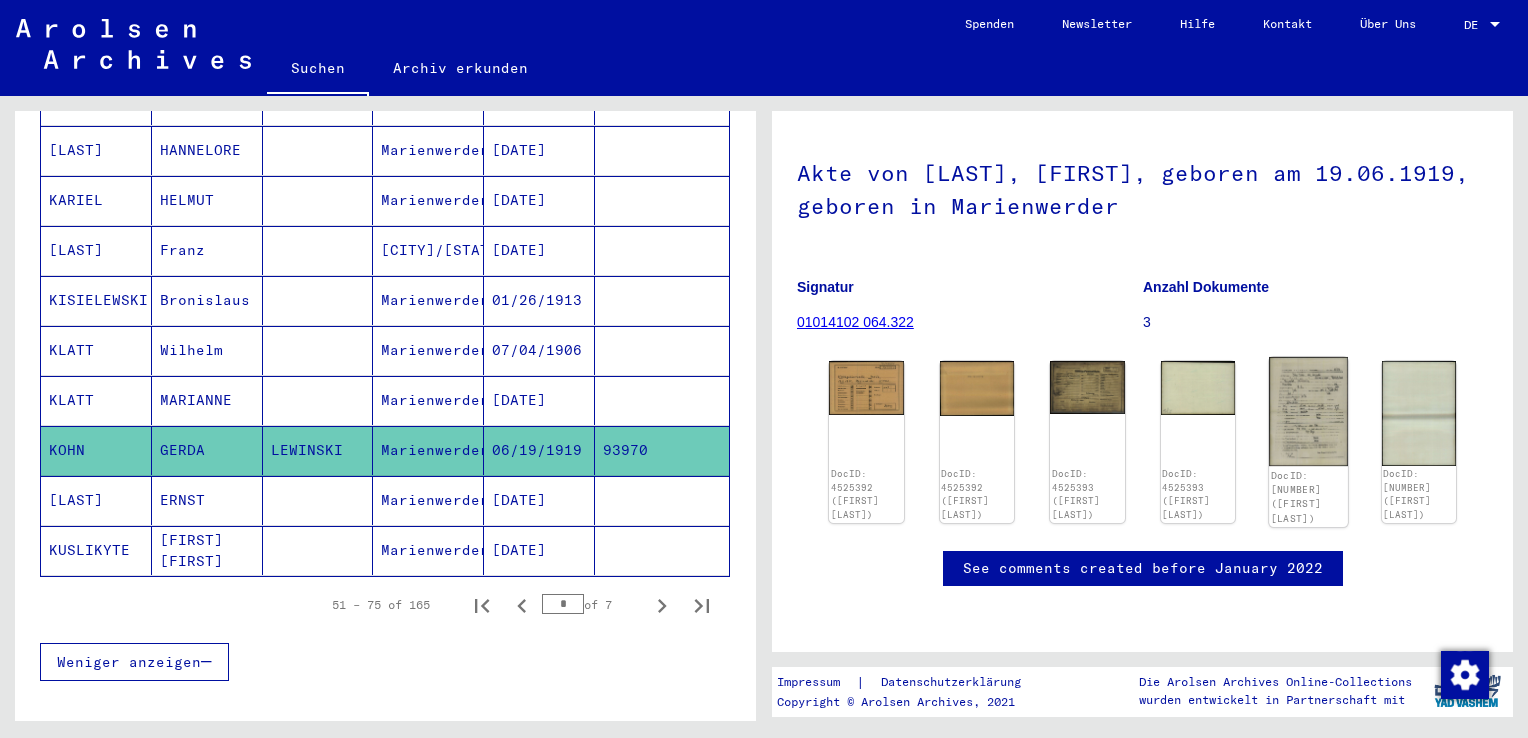 click 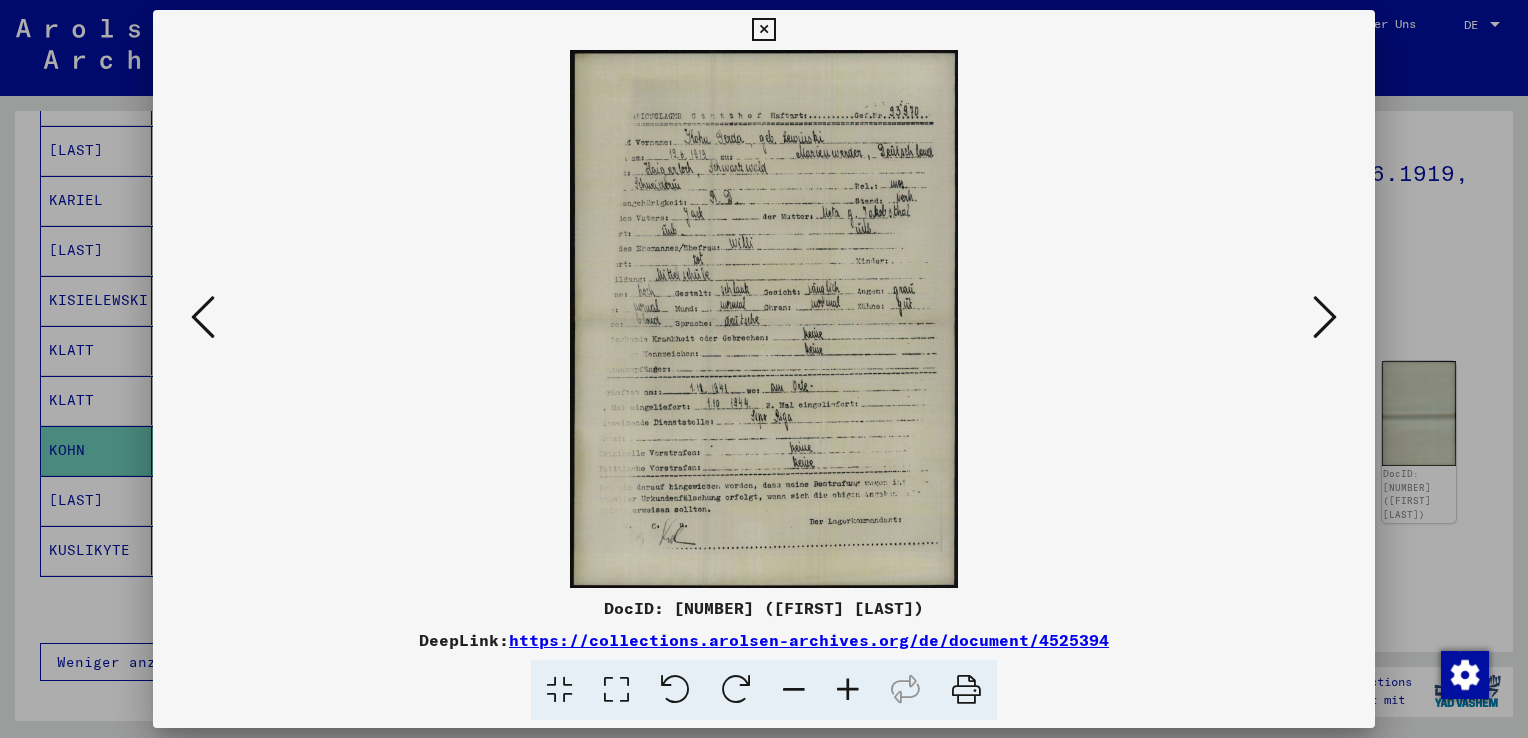 click at bounding box center (764, 369) 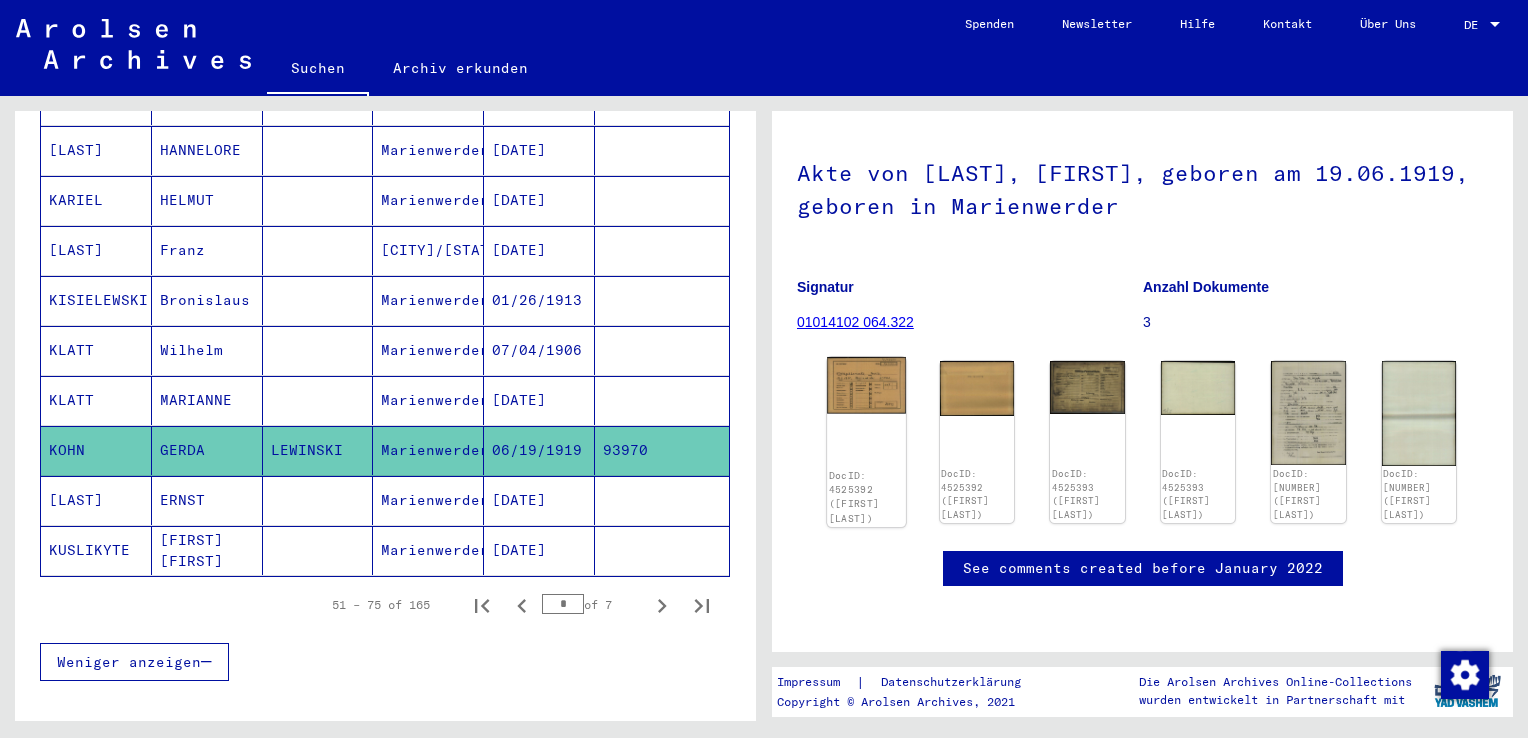 scroll, scrollTop: 0, scrollLeft: 0, axis: both 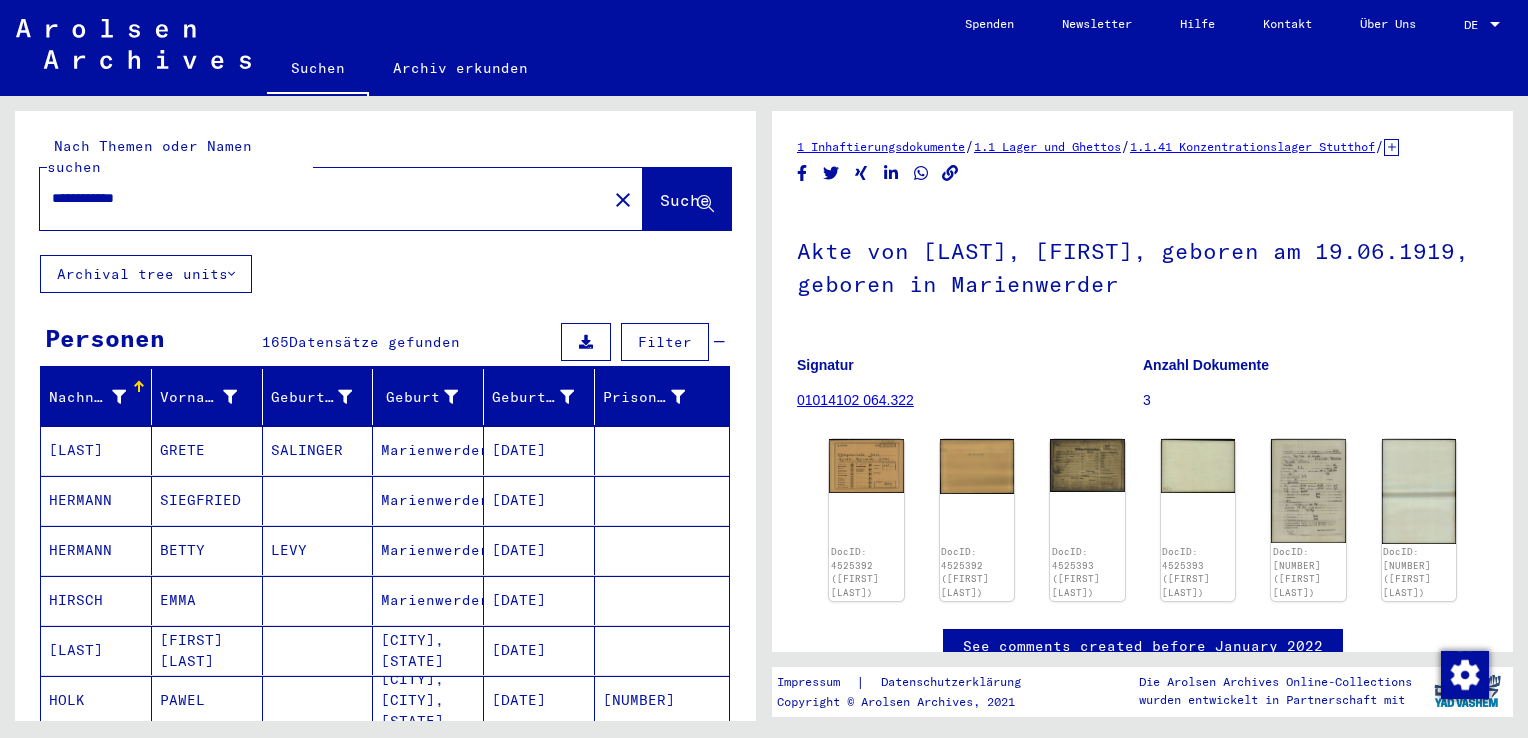 drag, startPoint x: 168, startPoint y: 177, endPoint x: -4, endPoint y: 184, distance: 172.14238 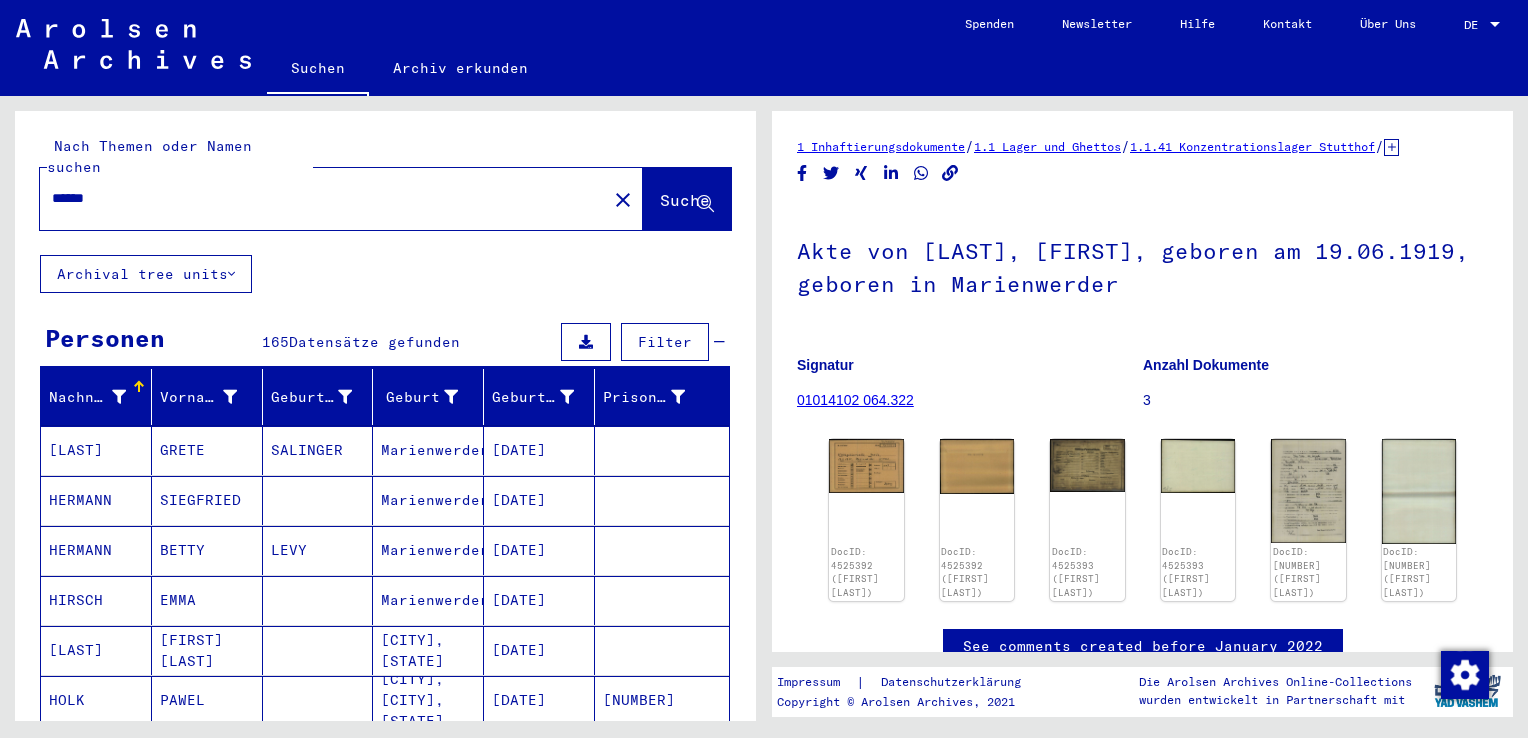 type on "******" 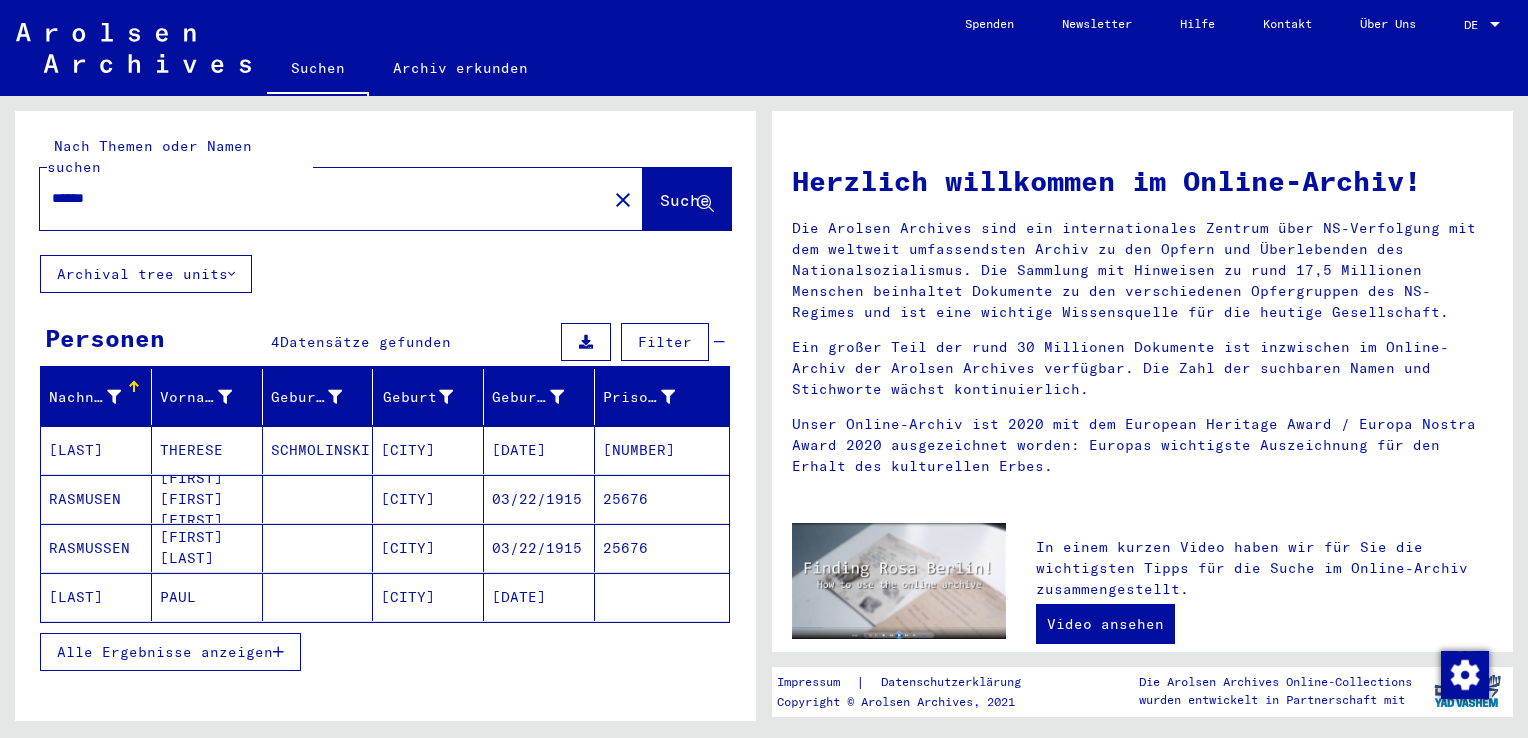click on "Alle Ergebnisse anzeigen" at bounding box center [165, 652] 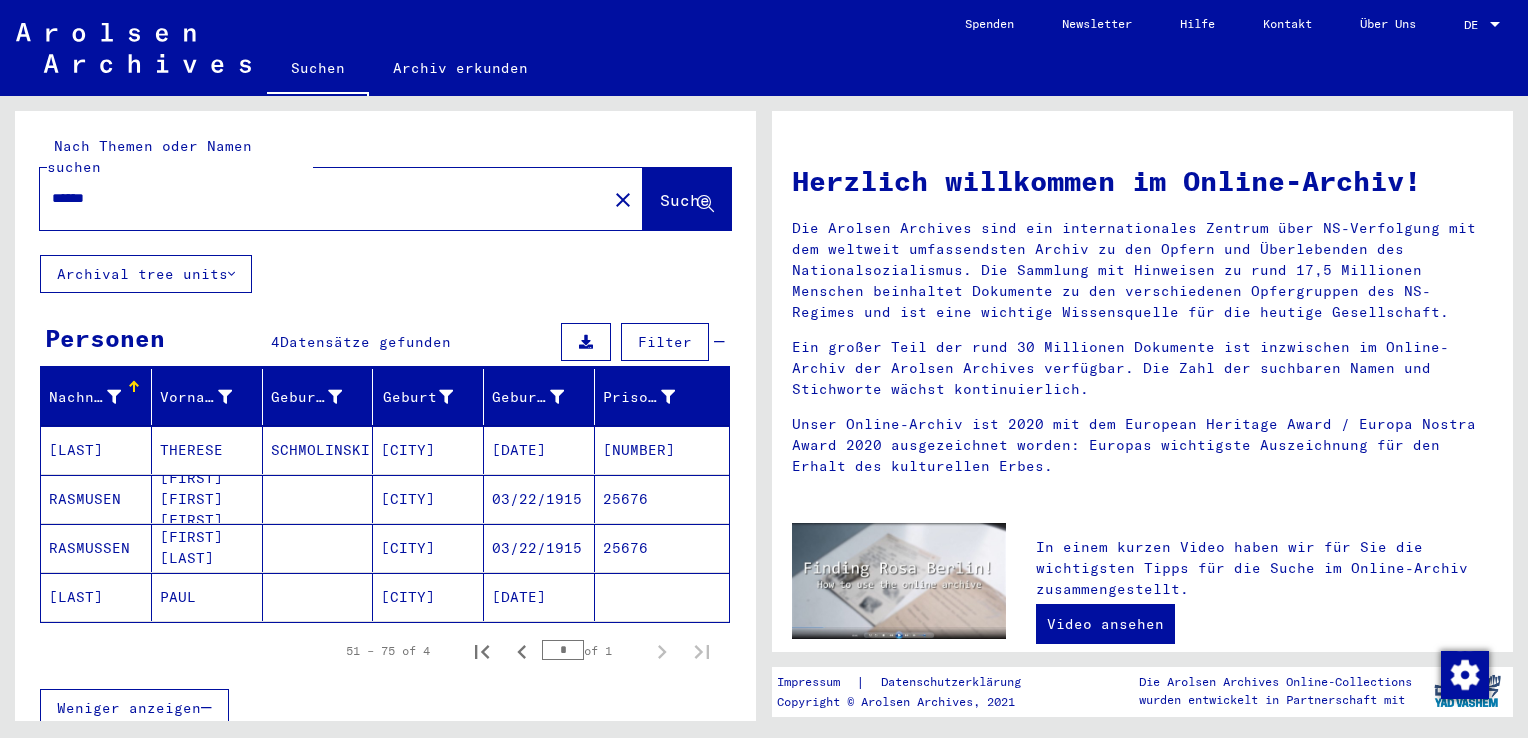 click on "[NUMBER]" at bounding box center (662, 499) 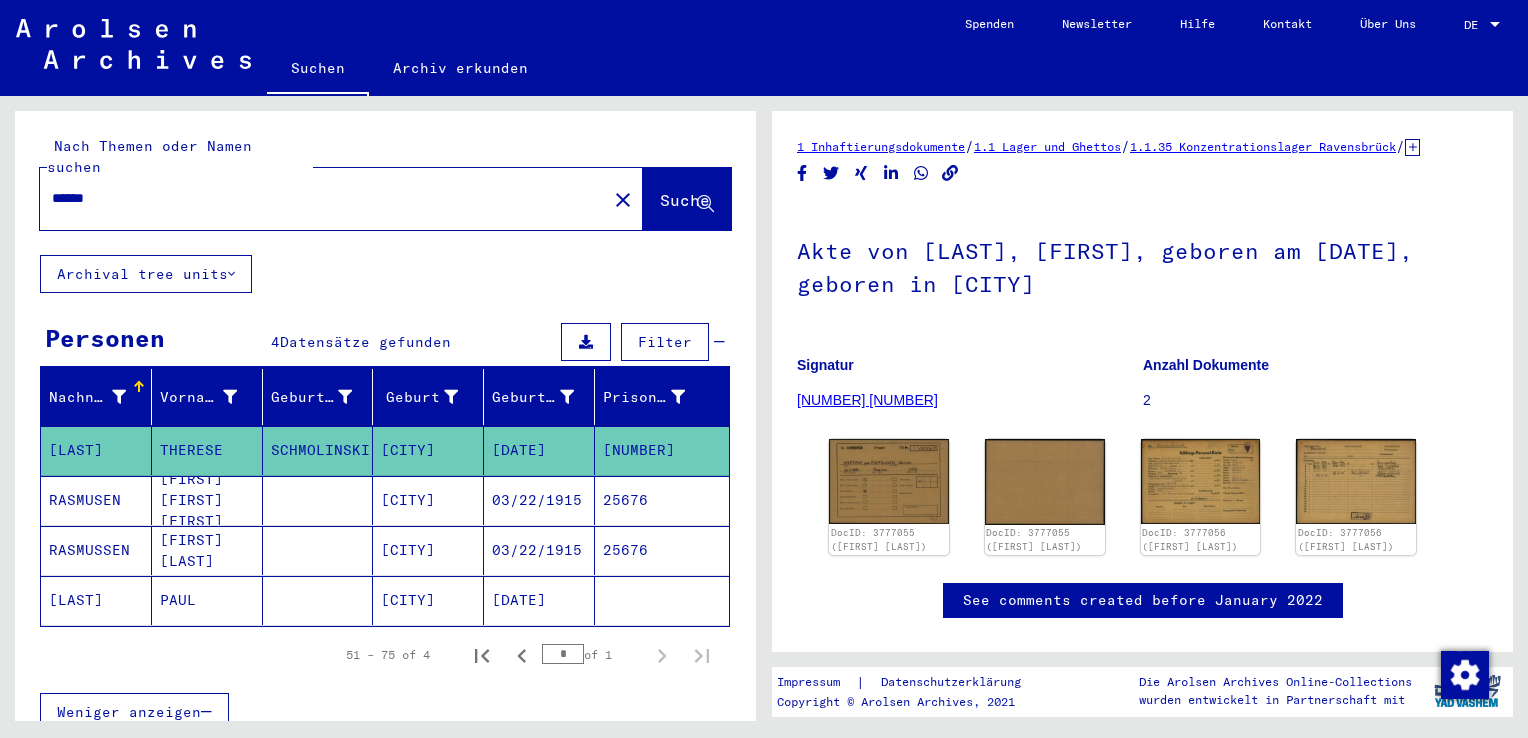 scroll, scrollTop: 0, scrollLeft: 0, axis: both 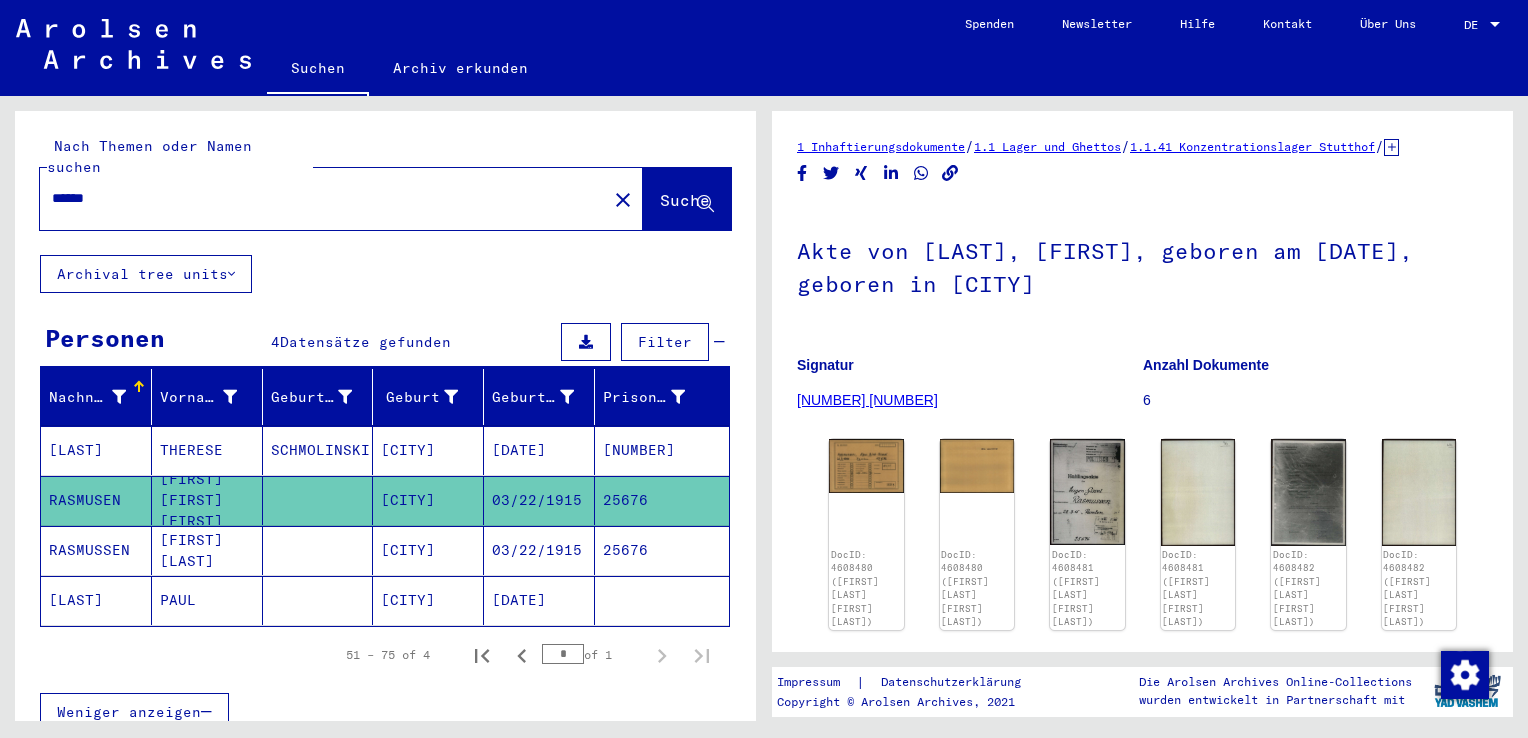 click on "25676" at bounding box center (662, 600) 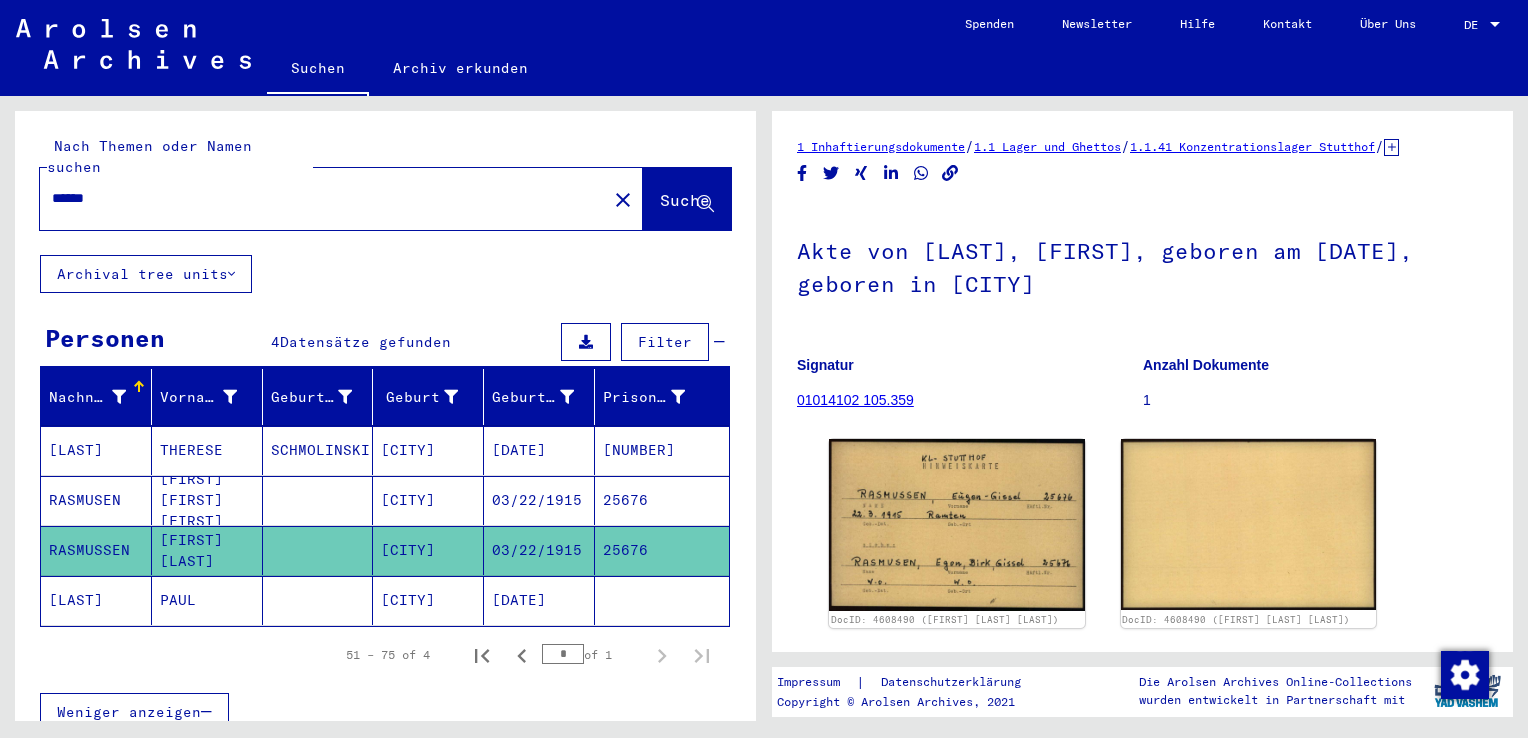 scroll, scrollTop: 0, scrollLeft: 0, axis: both 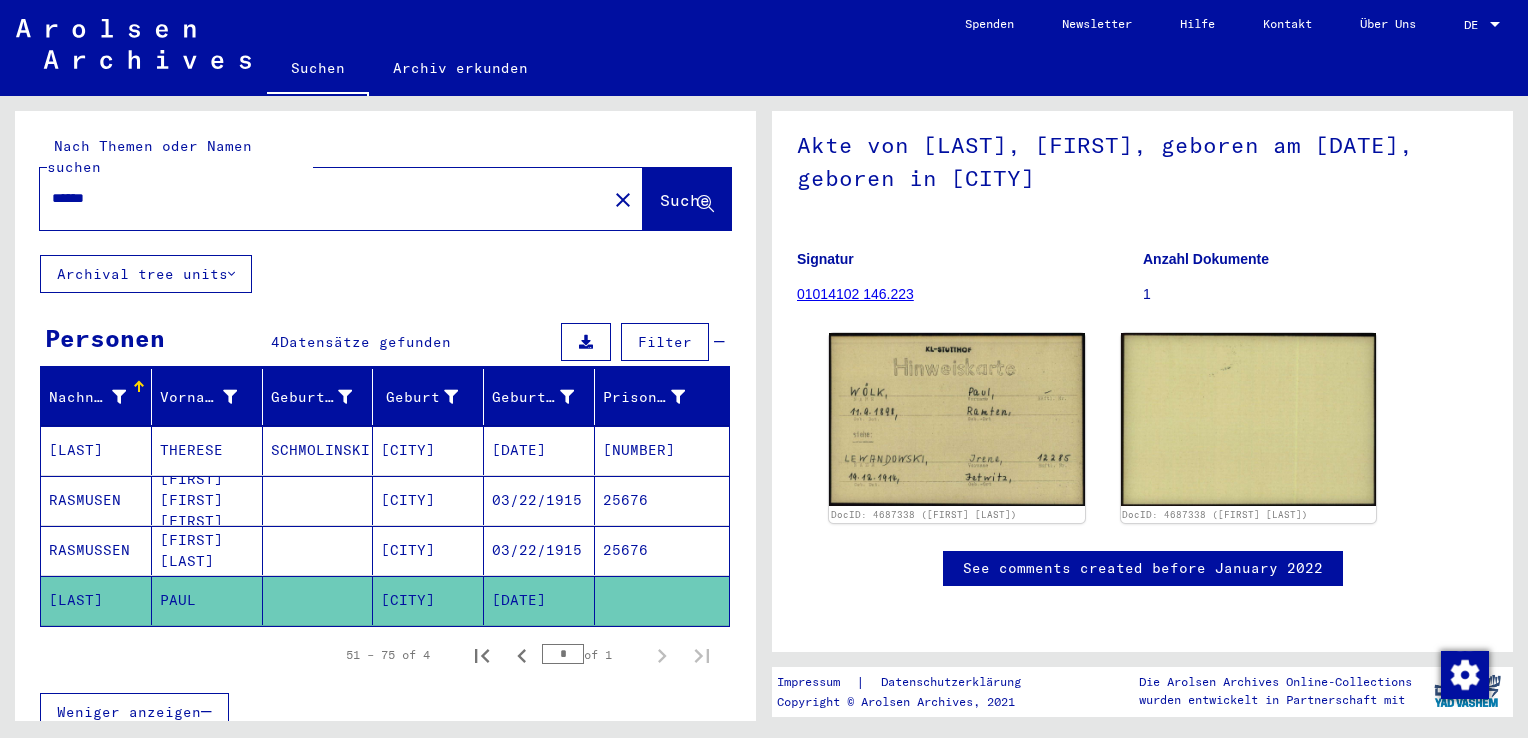 click on "[NUMBER]" at bounding box center (662, 500) 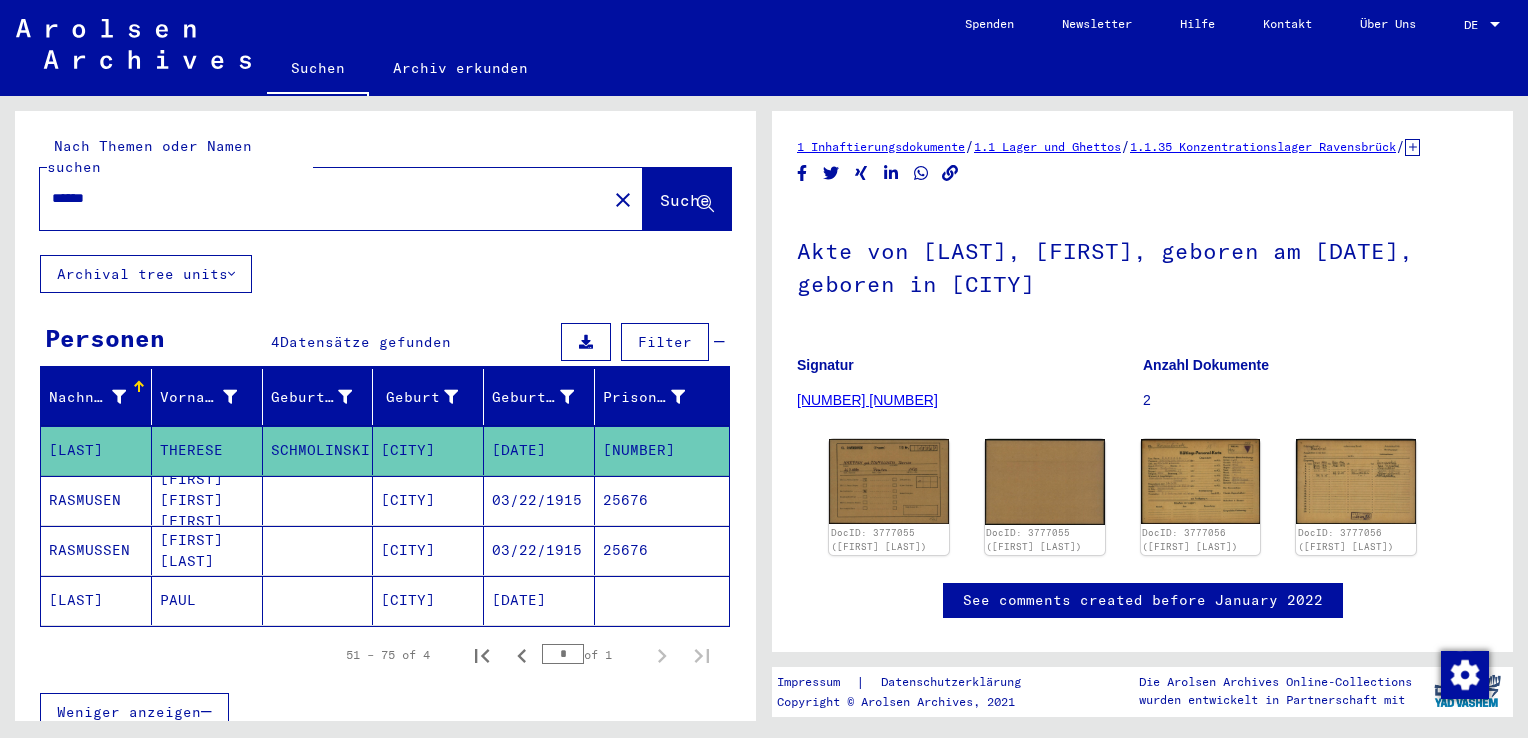 scroll, scrollTop: 0, scrollLeft: 0, axis: both 